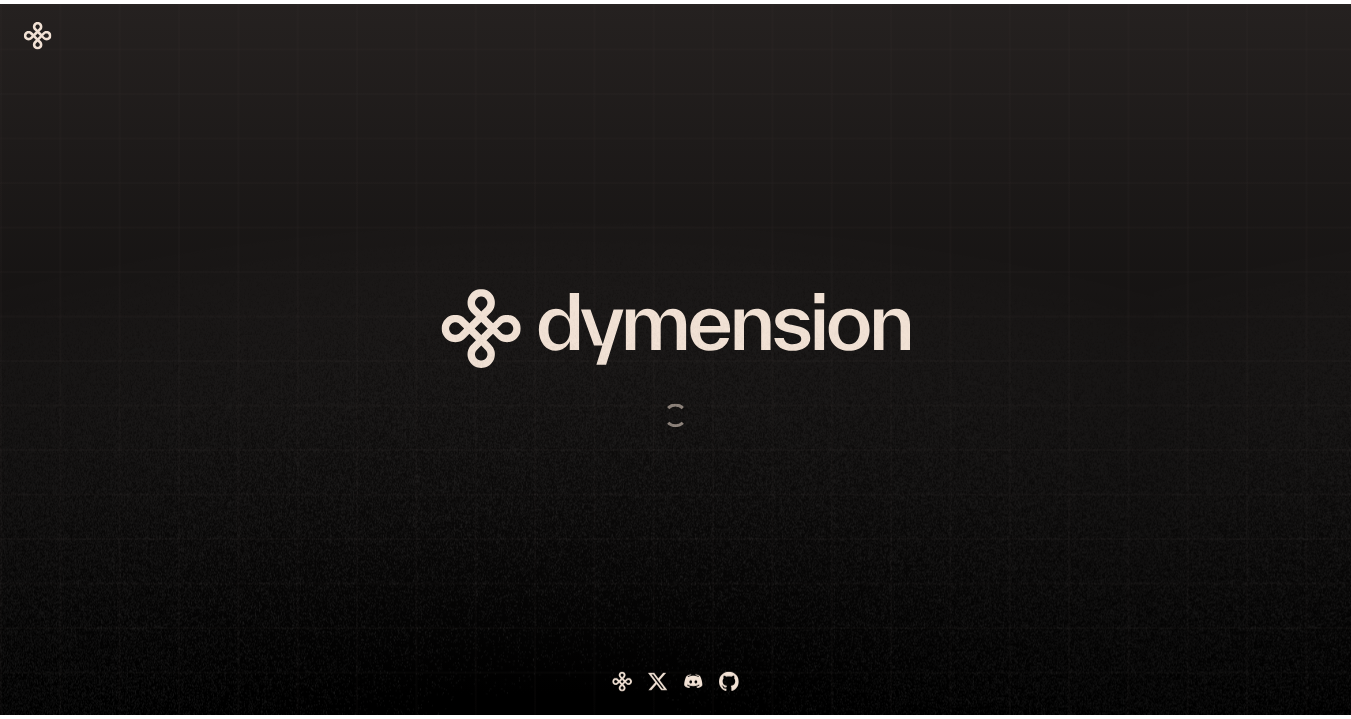scroll, scrollTop: 0, scrollLeft: 0, axis: both 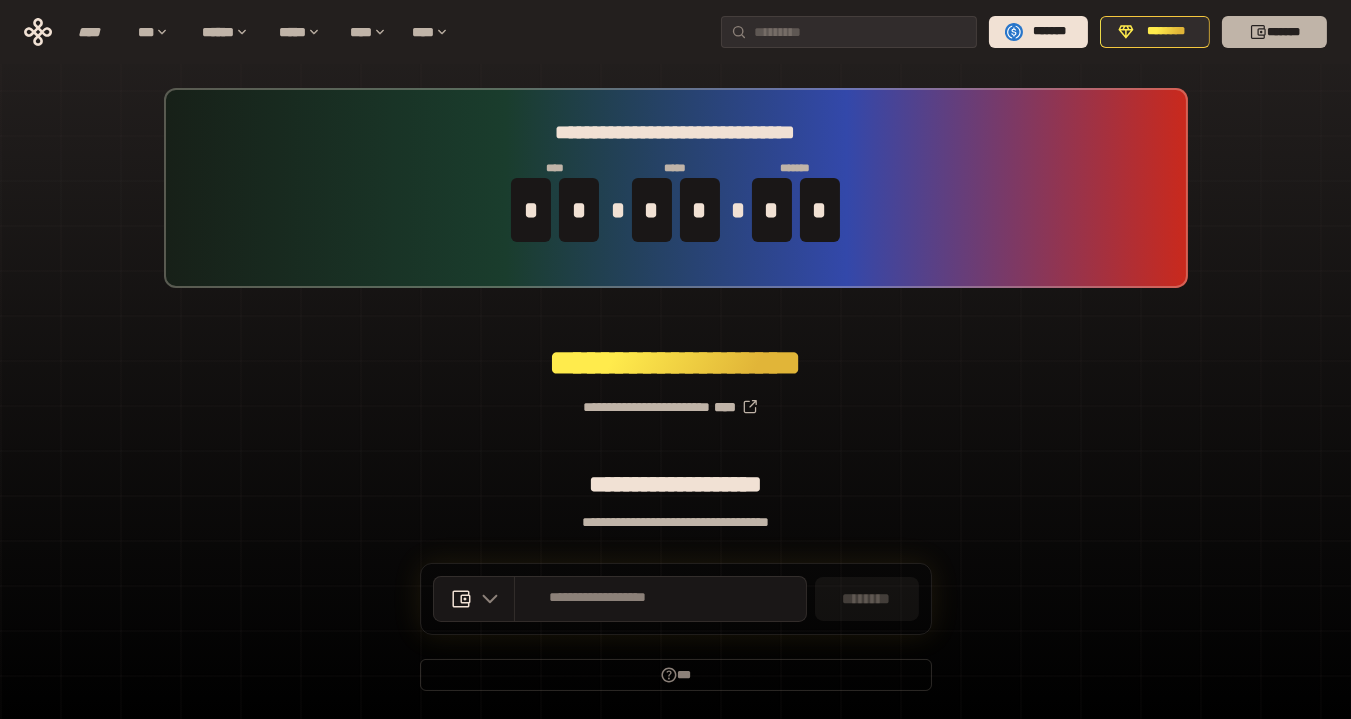 click on "*******" at bounding box center [1274, 32] 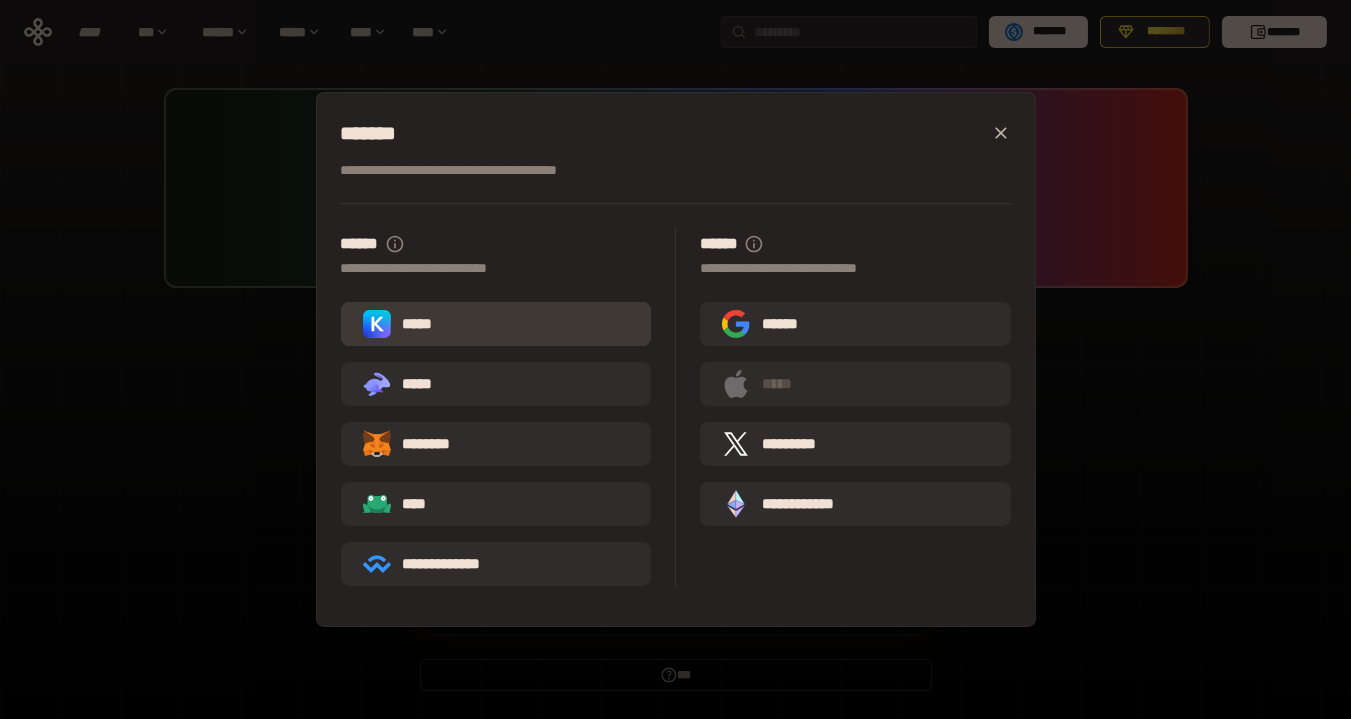 click on "*****" at bounding box center [496, 324] 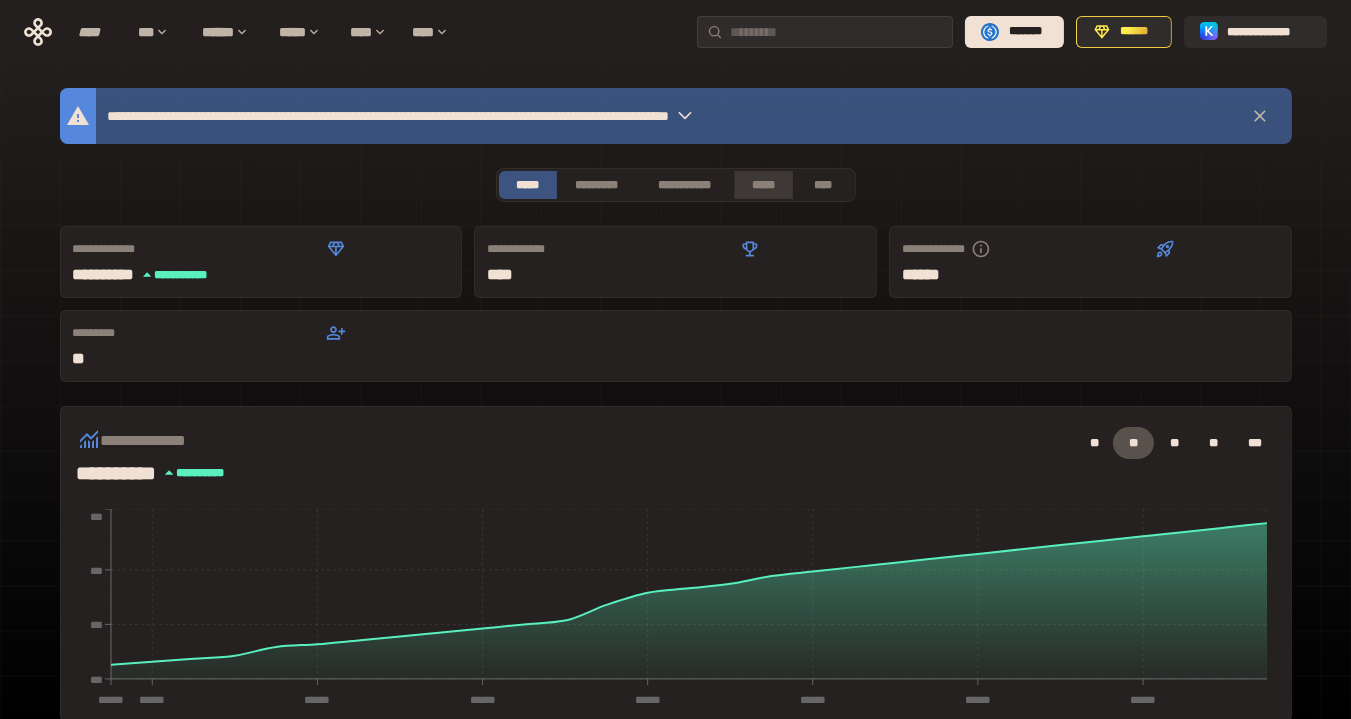 click on "*****" at bounding box center [764, 185] 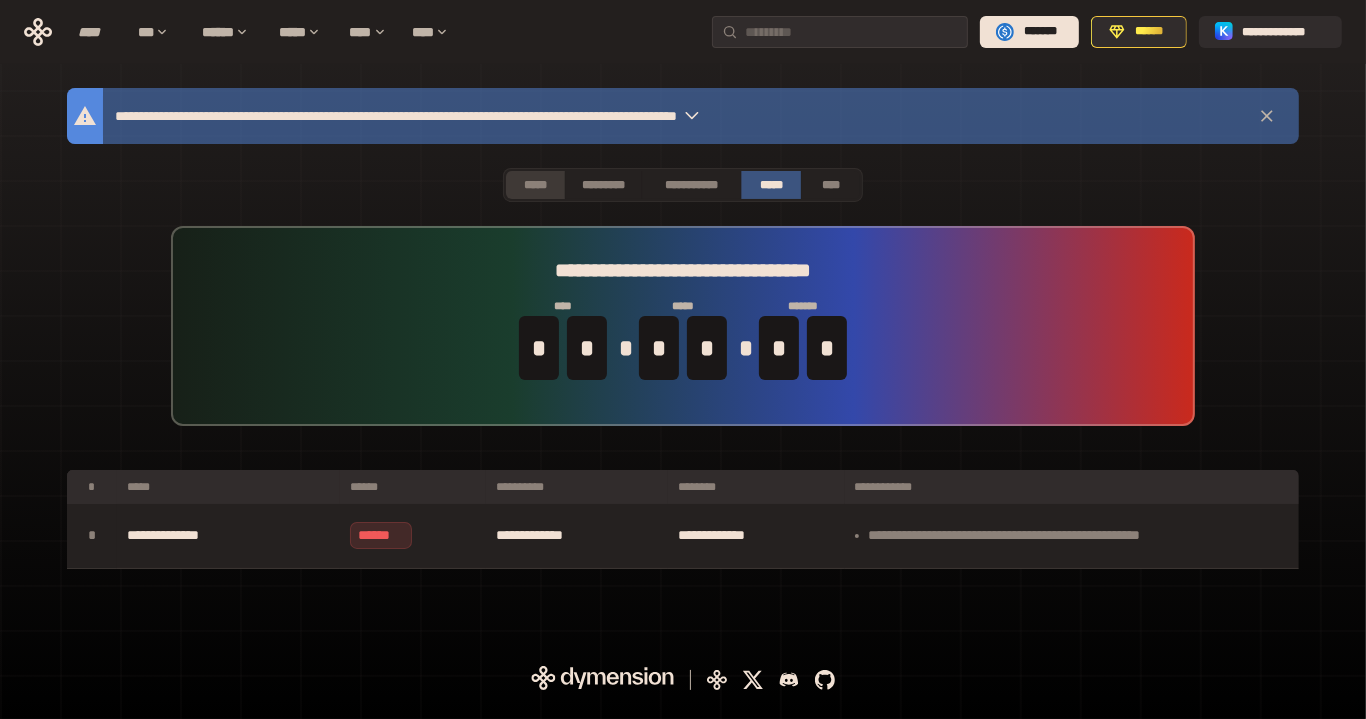 click on "*****" at bounding box center (535, 185) 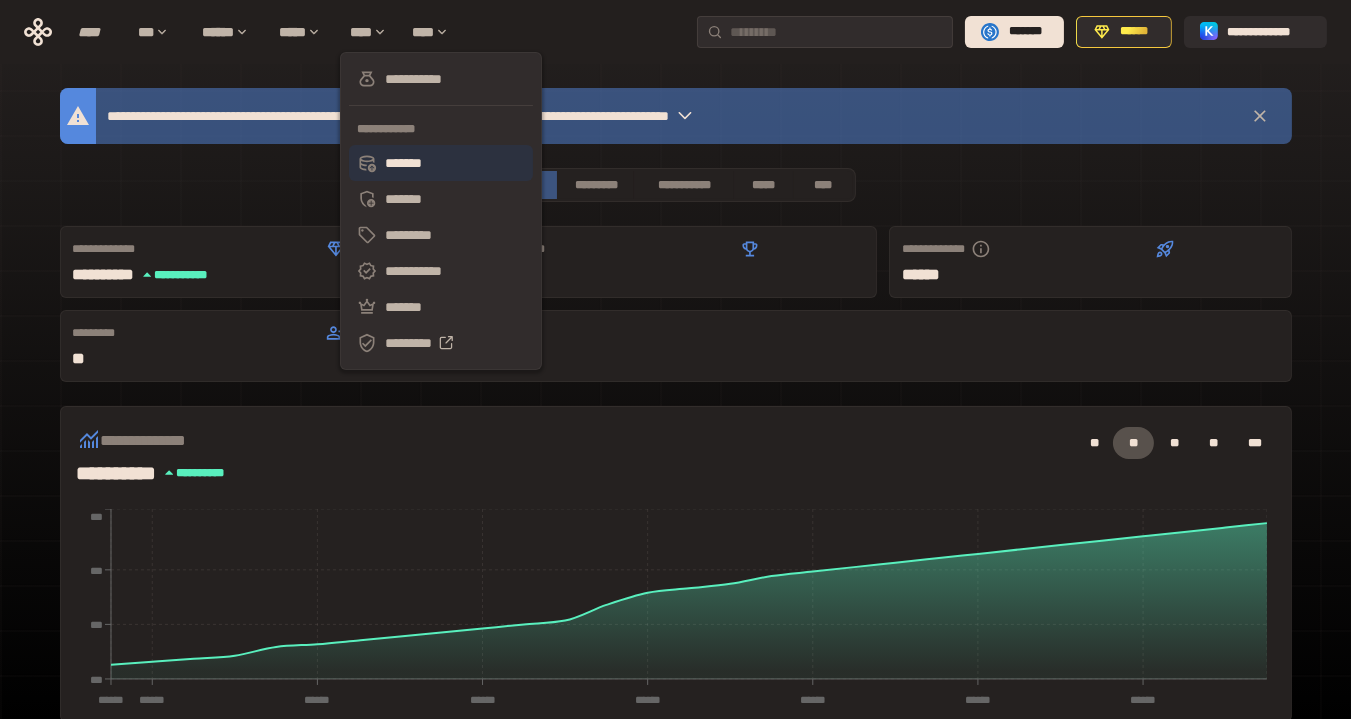 click on "*******" at bounding box center (441, 163) 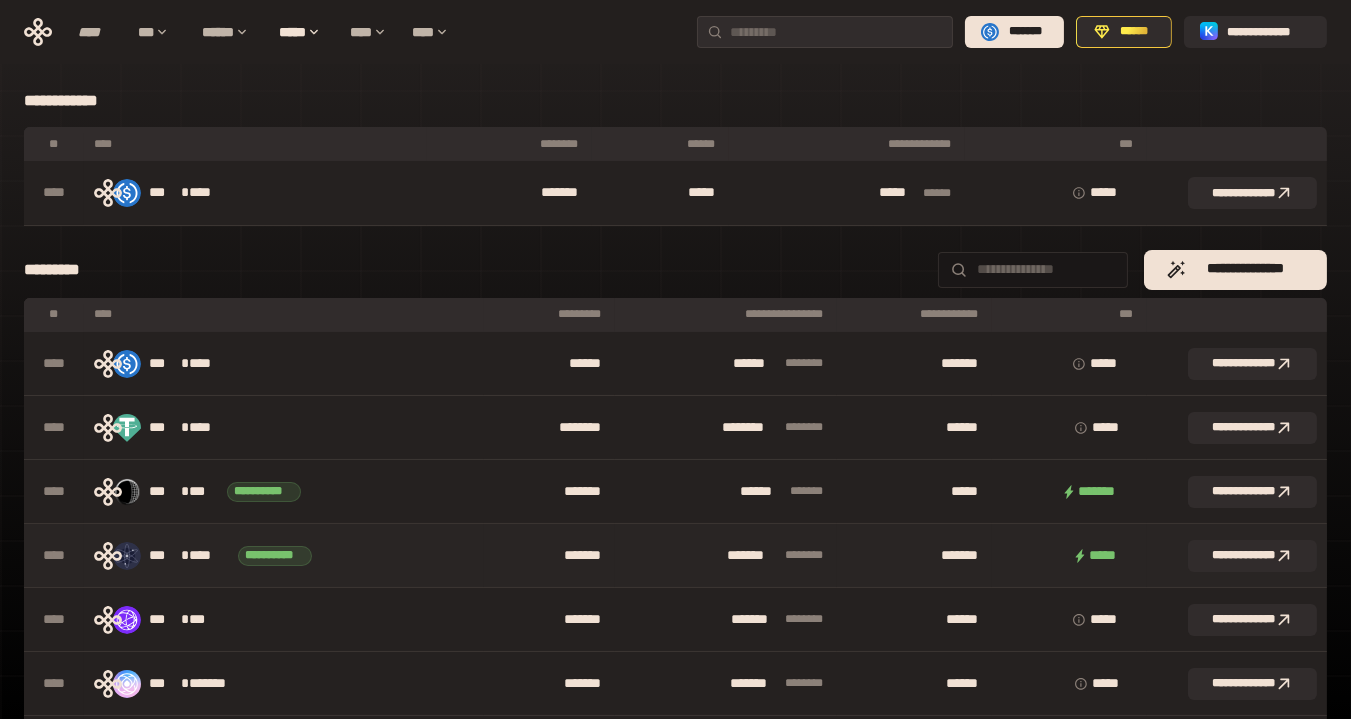 scroll, scrollTop: 0, scrollLeft: 0, axis: both 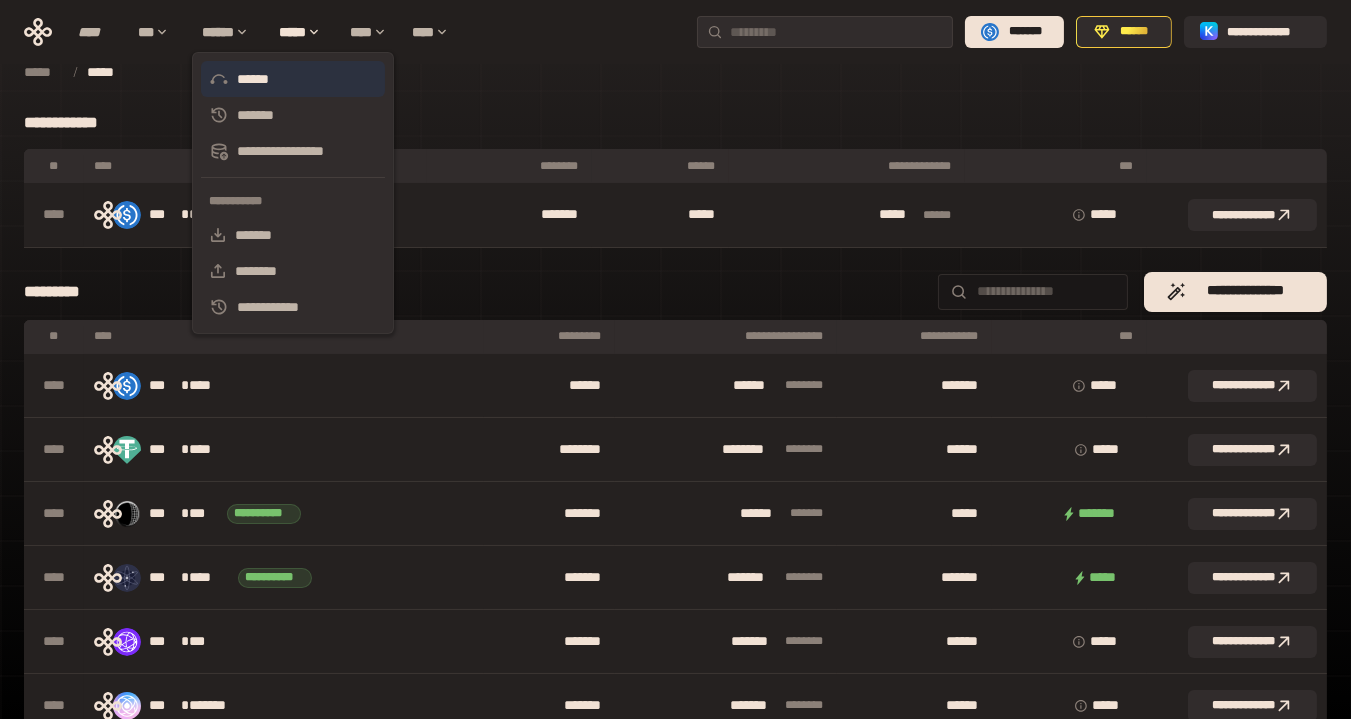 click on "******" at bounding box center (293, 79) 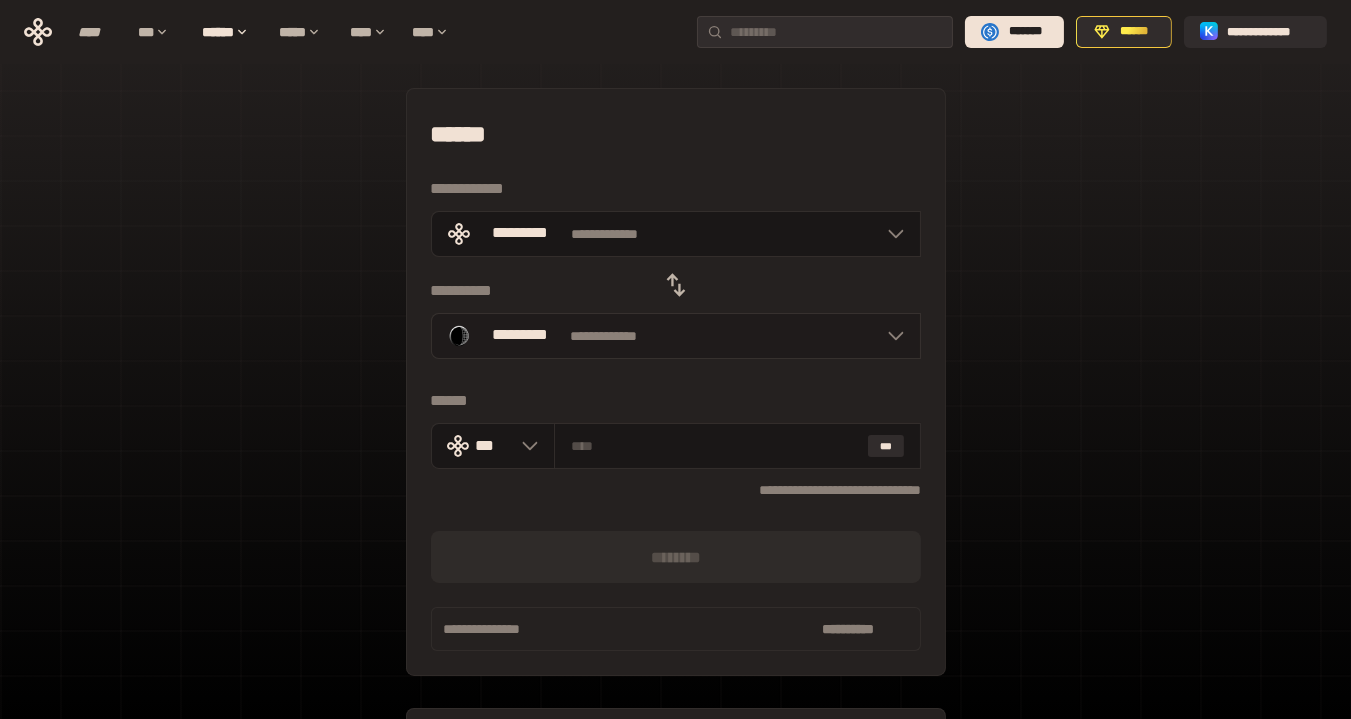 click on "*********" at bounding box center [520, 336] 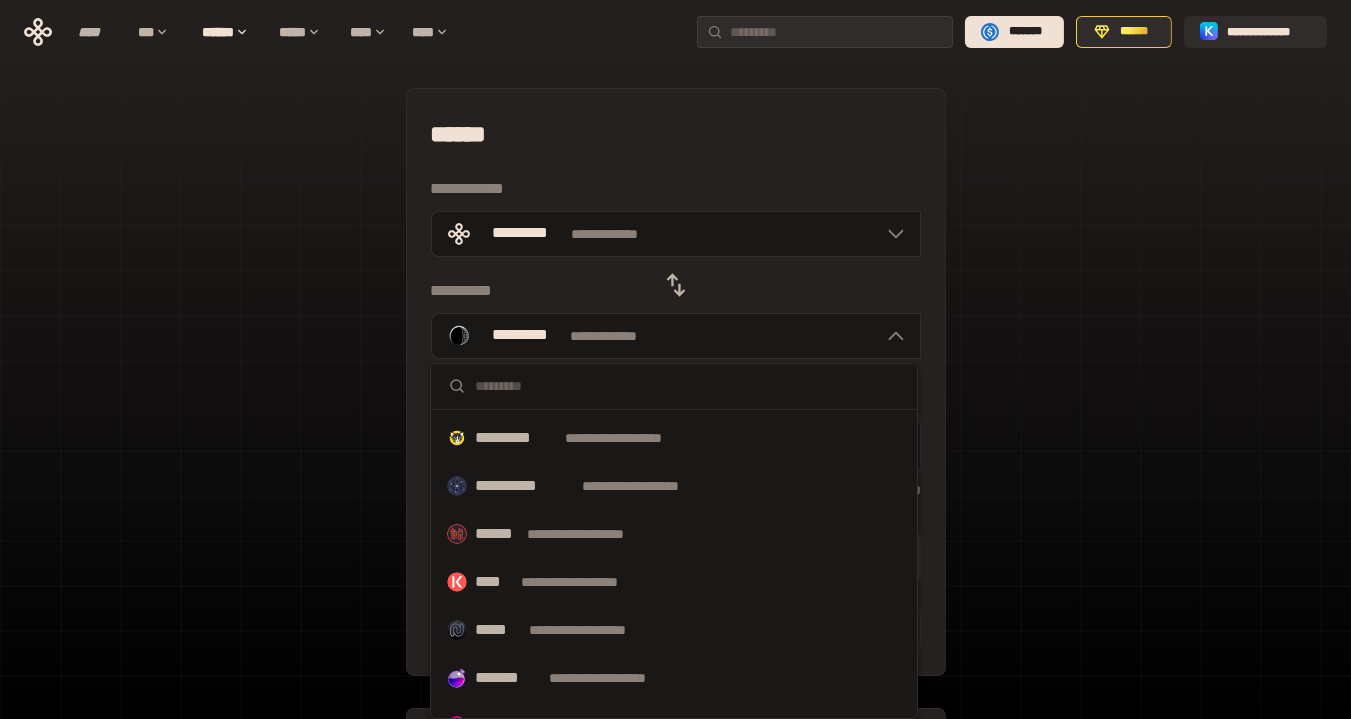 scroll, scrollTop: 603, scrollLeft: 0, axis: vertical 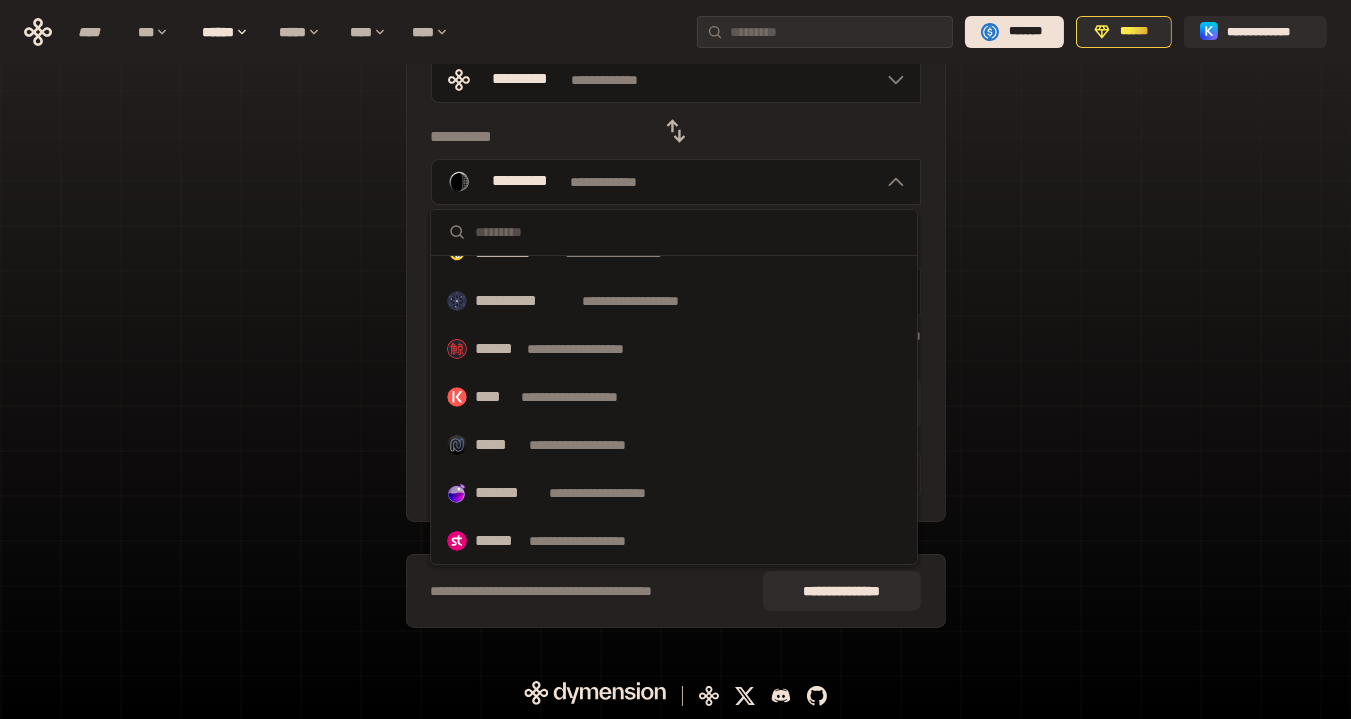 click on "[FIRST] [LAST] [STREET] [CITY], [STATE] [POSTAL_CODE] [COUNTRY] [PHONE] [EMAIL] [CREDIT_CARD] [EXPIRY_DATE] [CVV] [CARD_TYPE] [NAME_ON_CARD] [BILLING_ADDRESS] [CITY] [STATE] [POSTAL_CODE] [COUNTRY] [PHONE] [EMAIL] [BIRTH_DATE] [AGE] [OCCUPATION] [EMPLOYER] [JOB_TITLE] [NATIONALITY] [PASSPORT_NUMBER] [DRIVER_LICENSE] [SSN] [ACCOUNT_NUMBER] [USERNAME] [PASSWORD] [SECURITY_QUESTION] [SECURITY_ANSWER]" at bounding box center (675, 291) 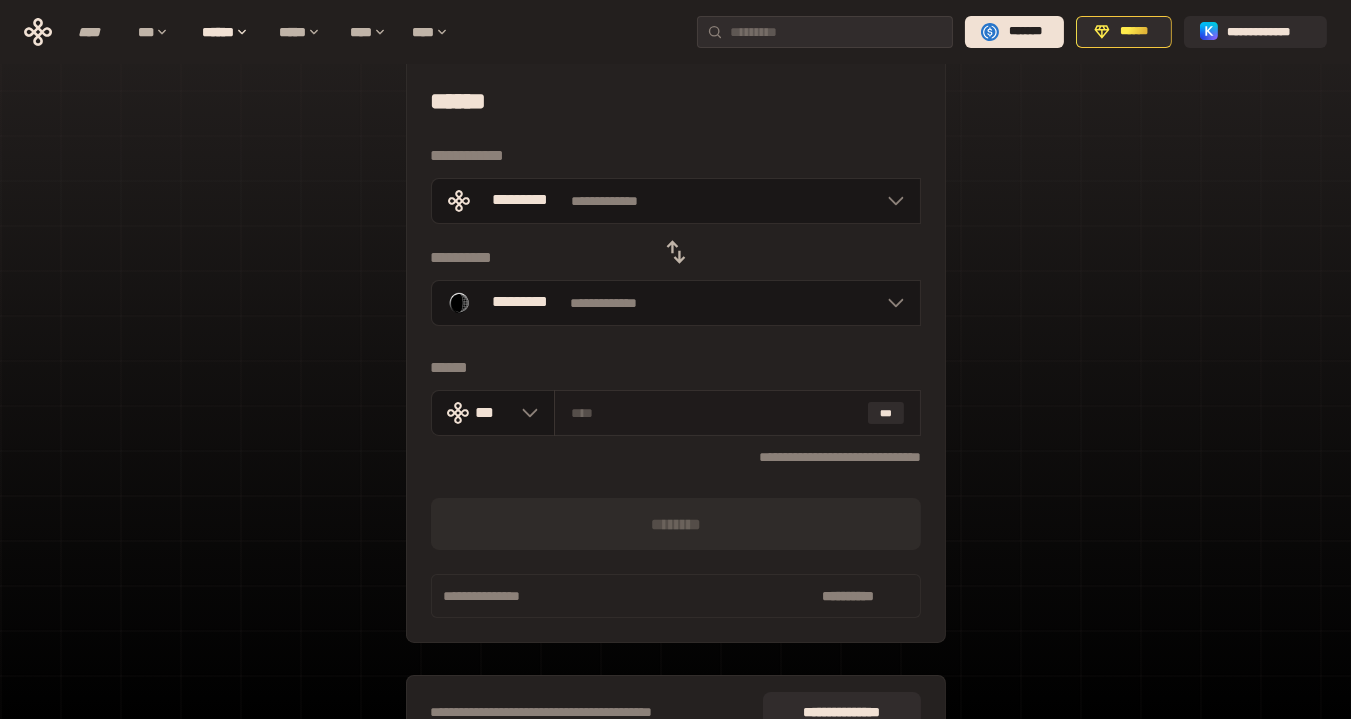 scroll, scrollTop: 0, scrollLeft: 0, axis: both 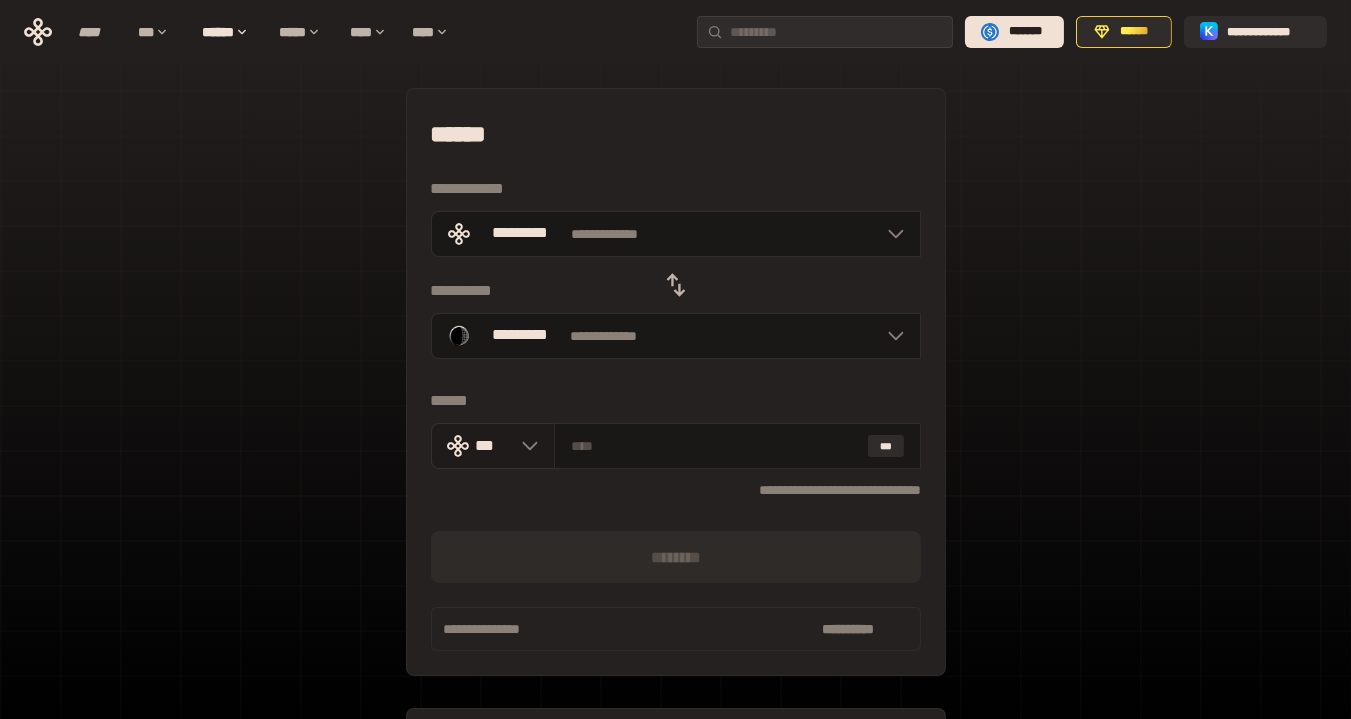 click on "***" at bounding box center [493, 446] 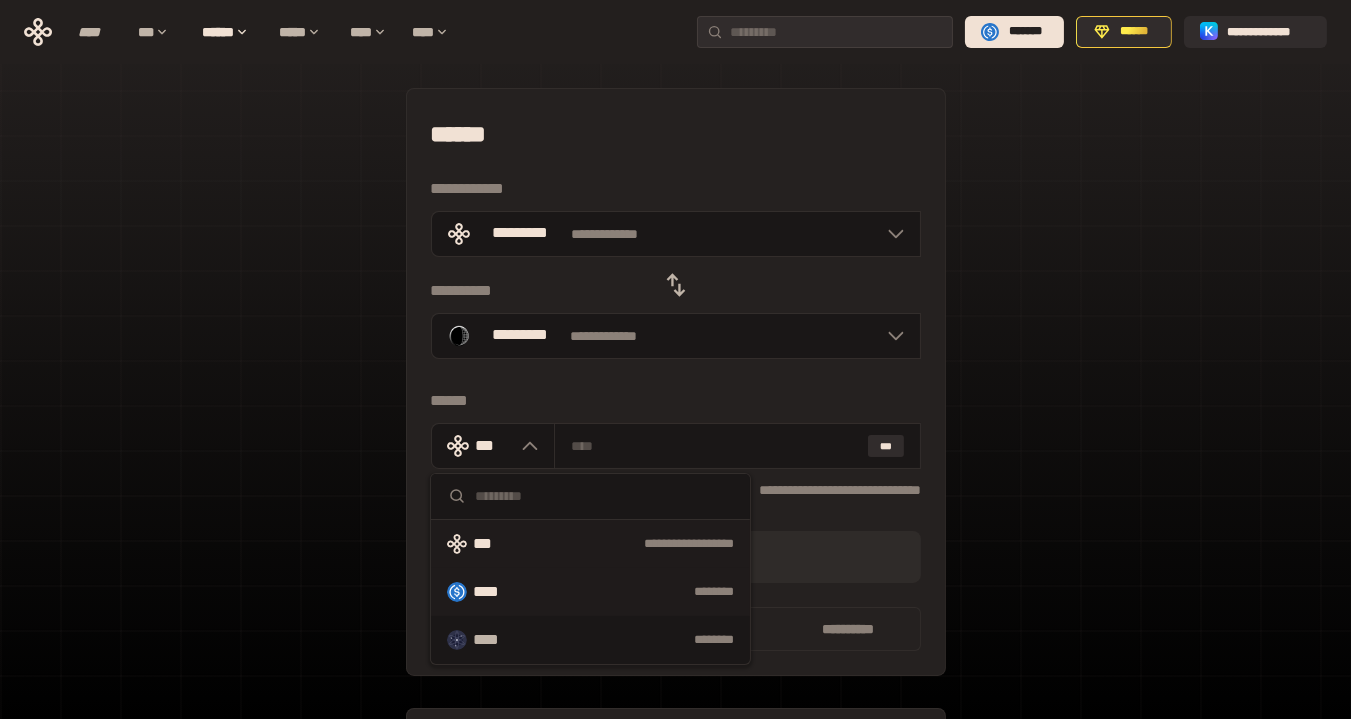 click on "********" at bounding box center [638, 592] 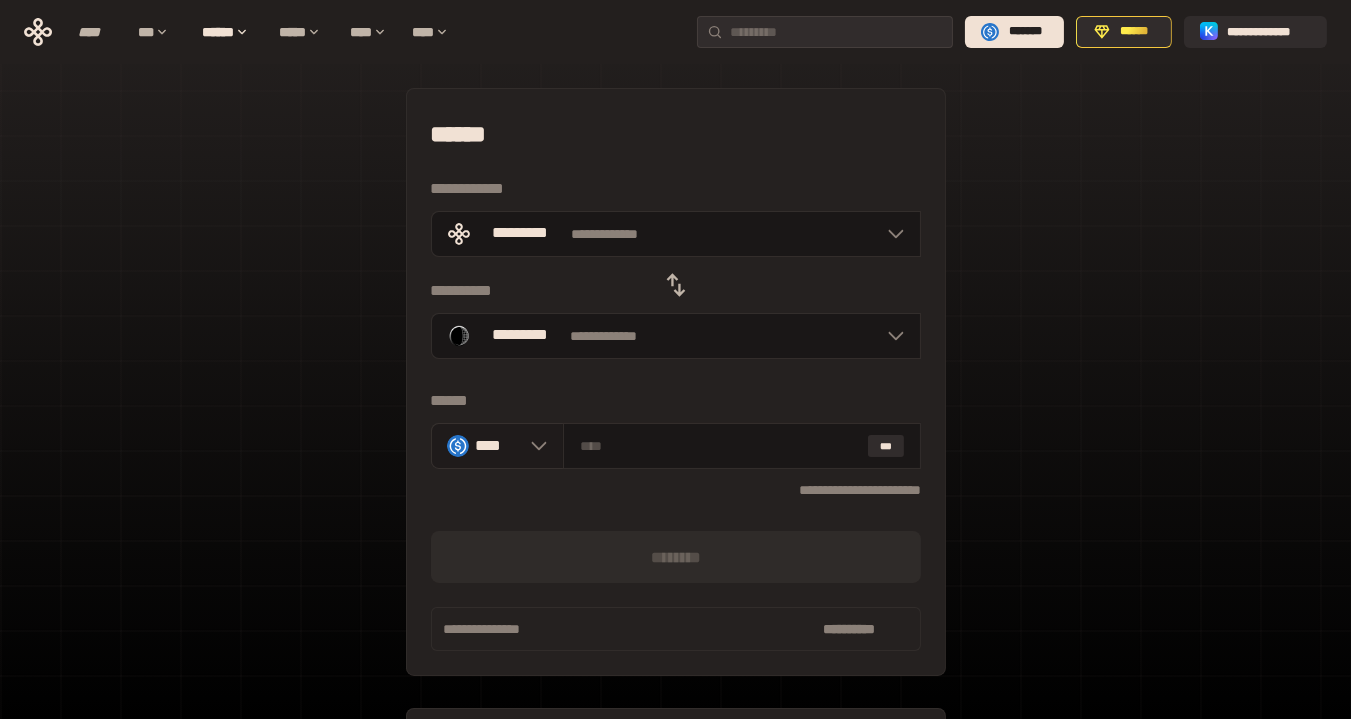 click at bounding box center [534, 446] 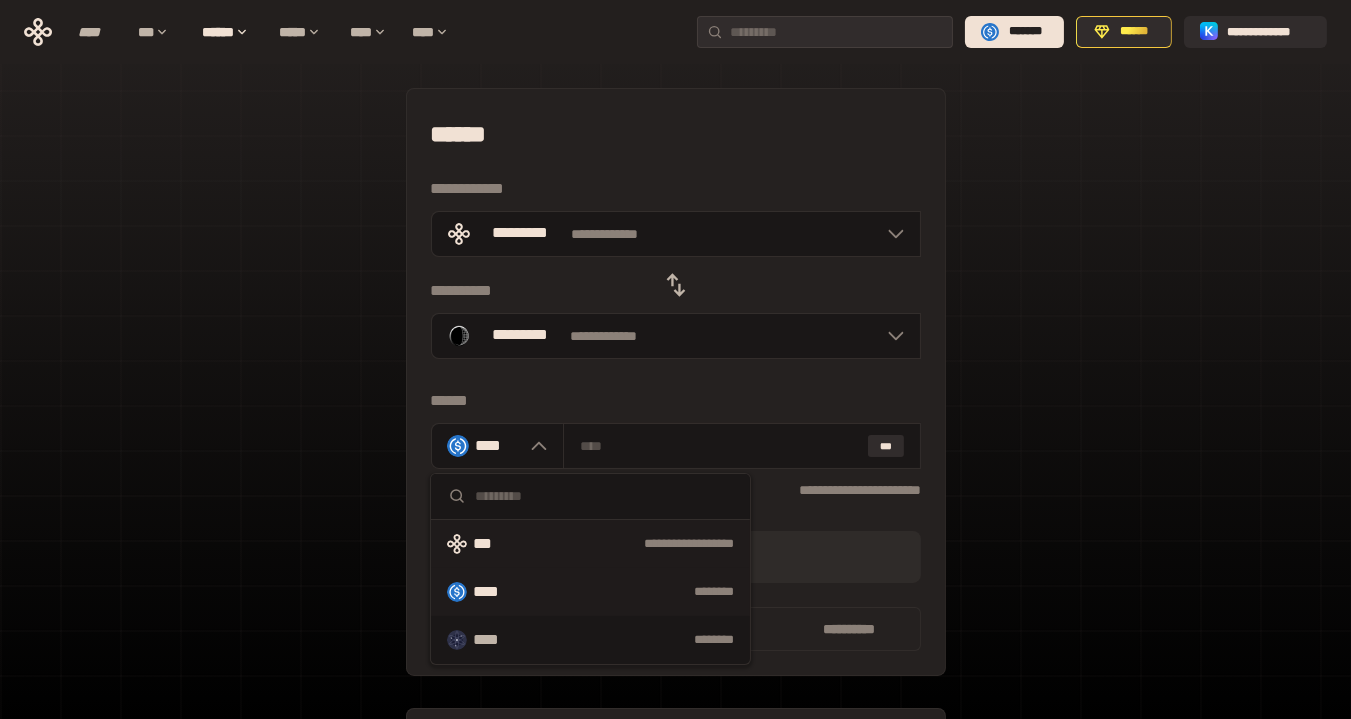 click on "***" at bounding box center [491, 544] 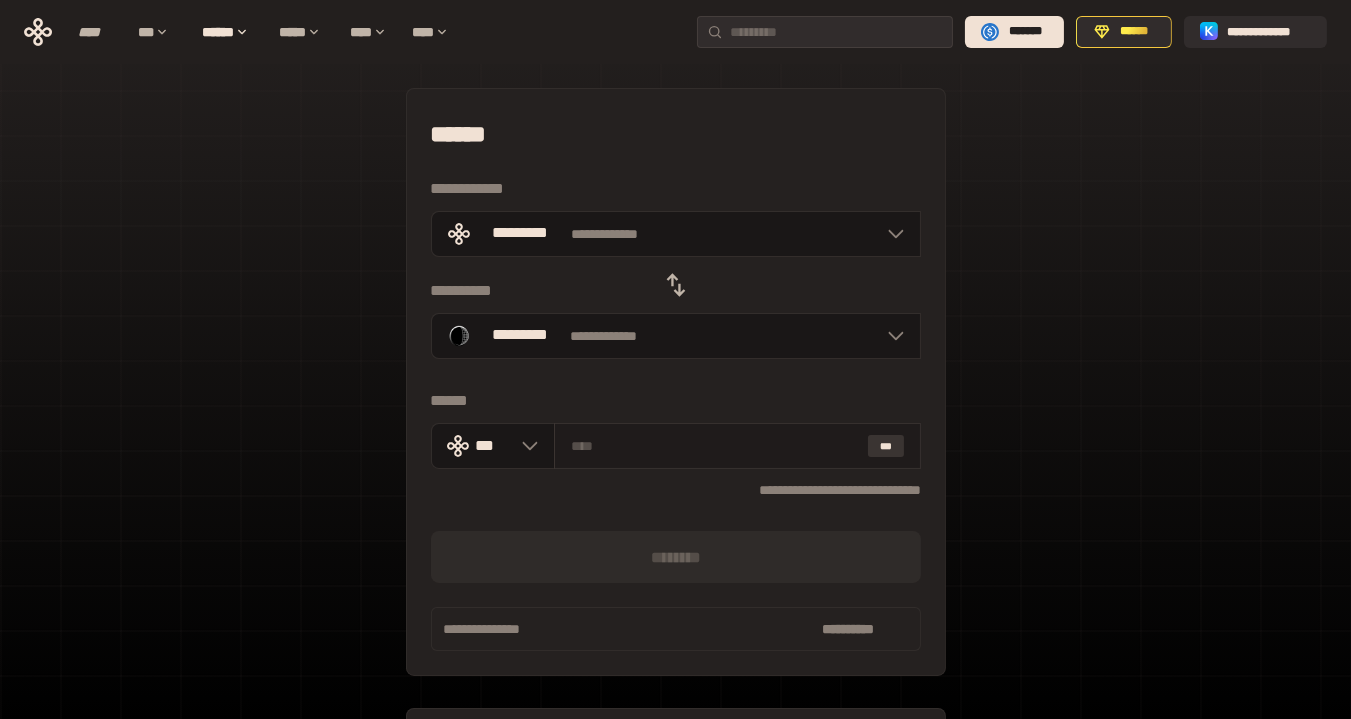 click on "***" at bounding box center (886, 446) 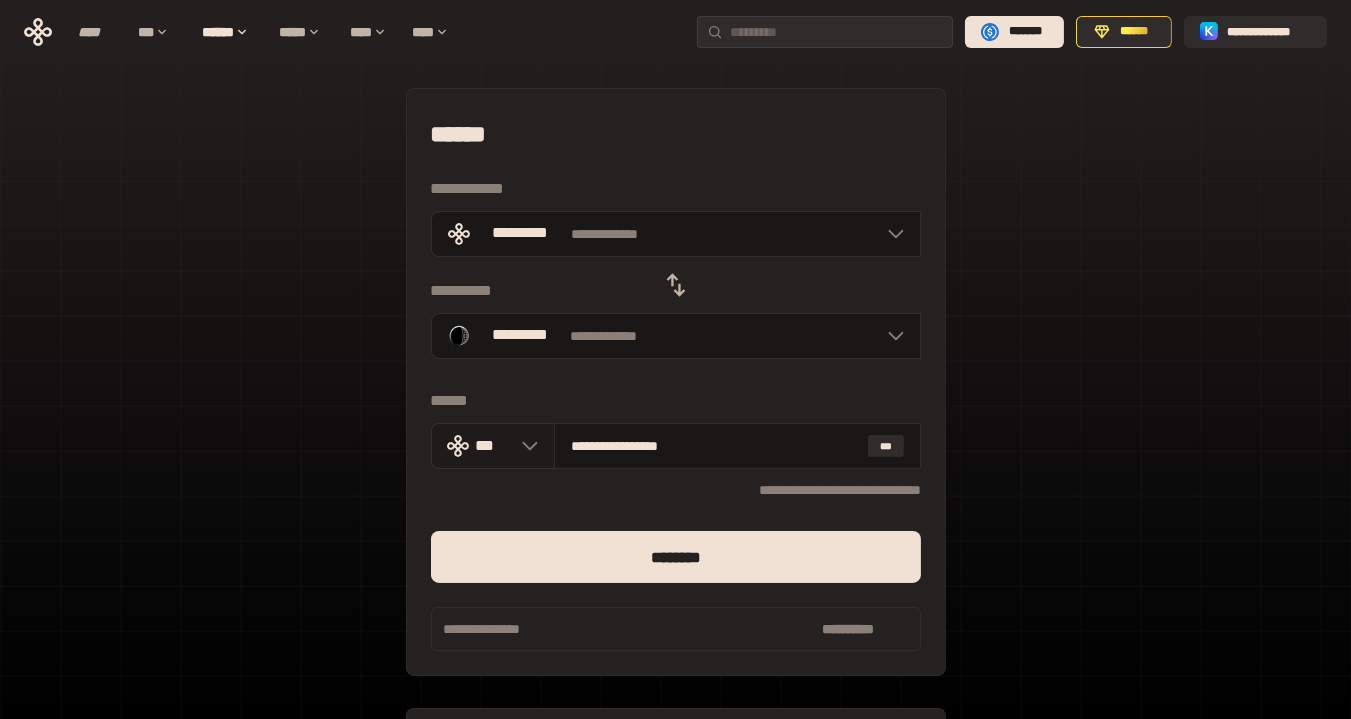 click at bounding box center (525, 446) 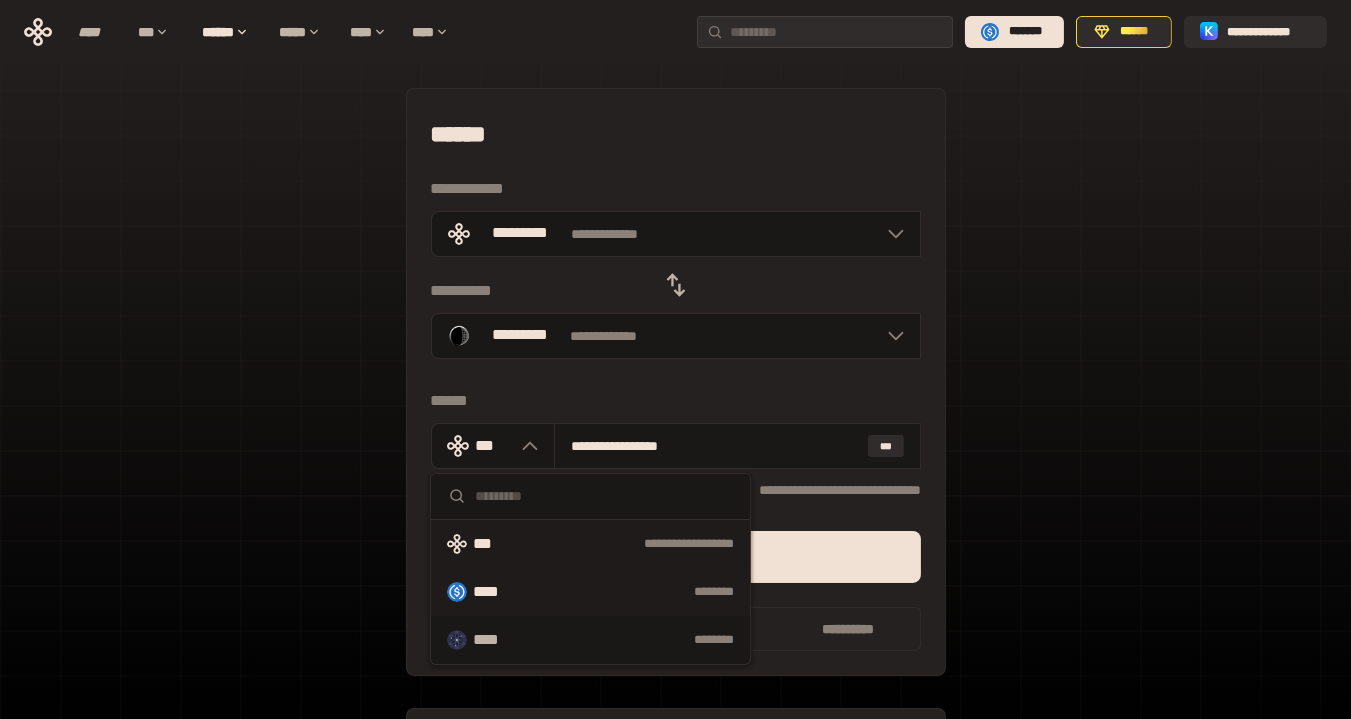 click on "****" at bounding box center (495, 592) 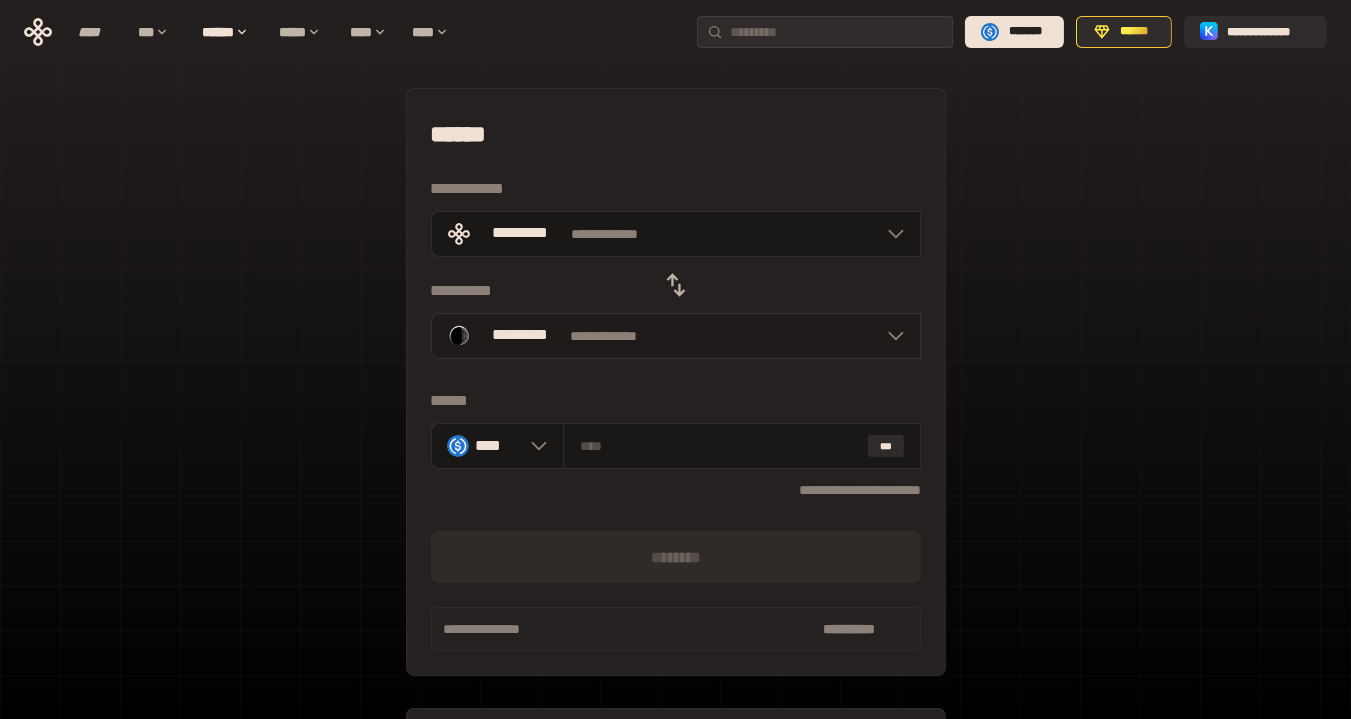 click on "*********" at bounding box center [520, 336] 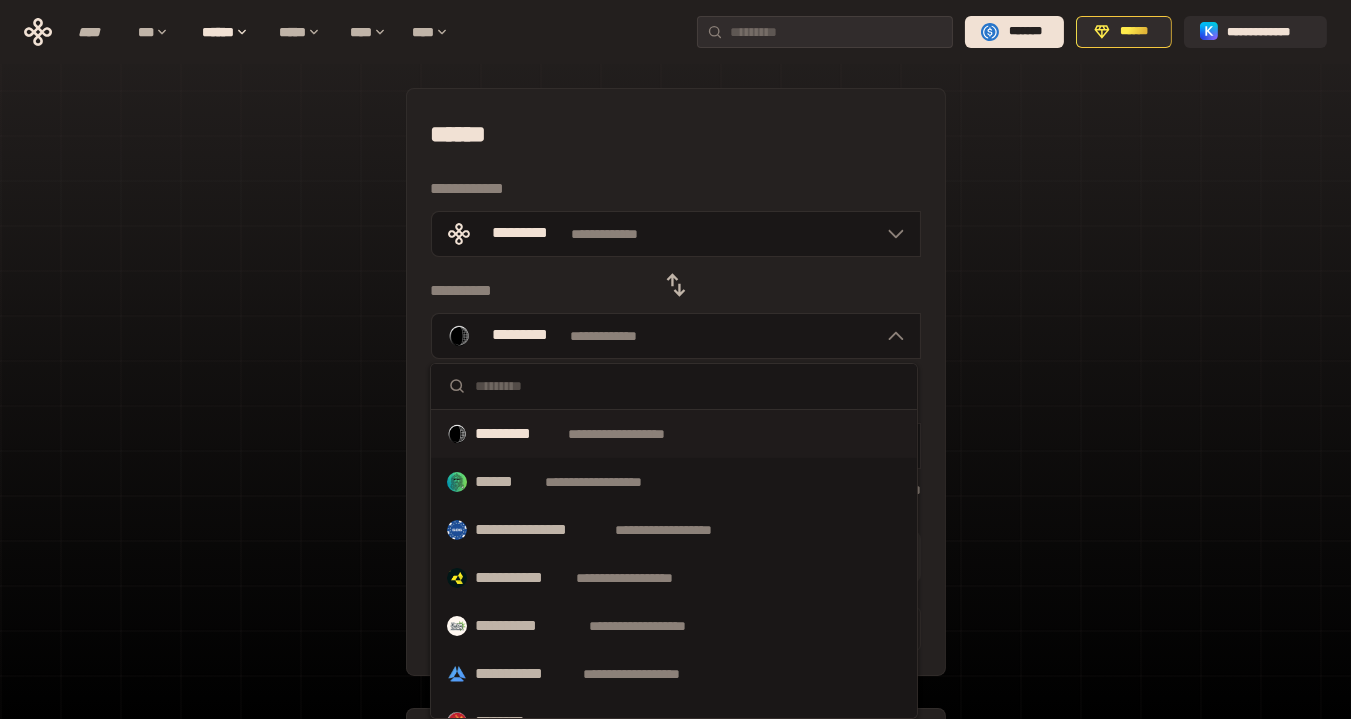 click on "[FIRST] [LAST] [STREET] [CITY], [STATE] [POSTAL_CODE] [COUNTRY] [PHONE] [EMAIL] [CREDIT_CARD] [EXPIRY_DATE] [CVV] [CARD_TYPE] [NAME_ON_CARD] [BILLING_ADDRESS] [CITY] [STATE] [POSTAL_CODE] [COUNTRY] [PHONE] [EMAIL] [BIRTH_DATE] [AGE] [OCCUPATION] [EMPLOYER] [JOB_TITLE] [NATIONALITY] [PASSPORT_NUMBER] [DRIVER_LICENSE] [SSN] [ACCOUNT_NUMBER] [USERNAME] [PASSWORD] [SECURITY_QUESTION] [SECURITY_ANSWER]" at bounding box center (675, 445) 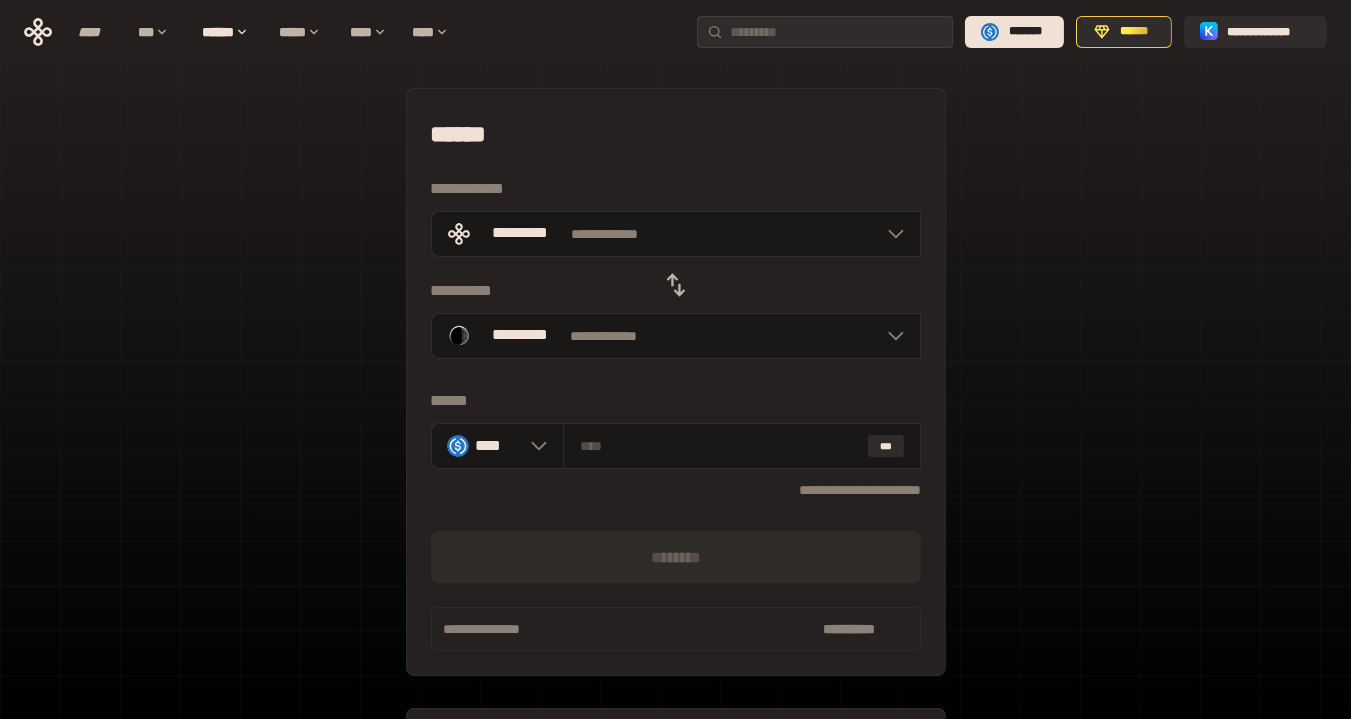 click 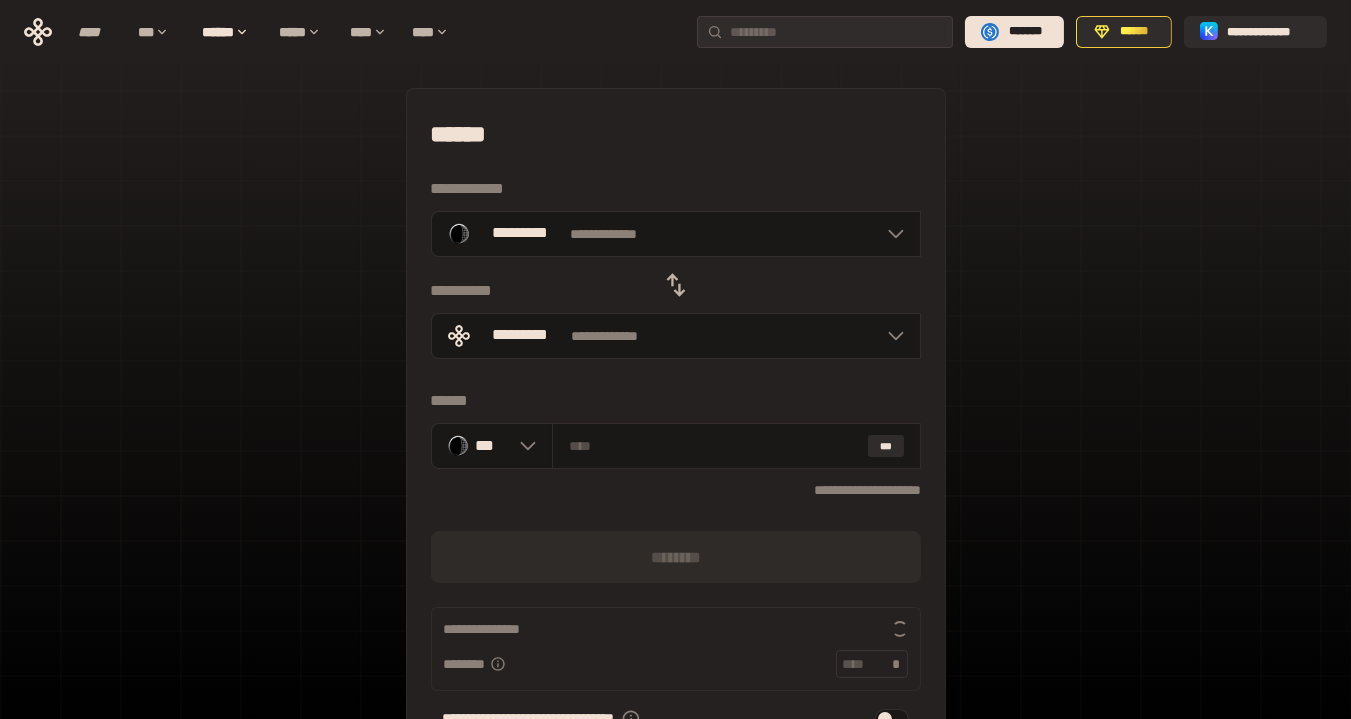 click 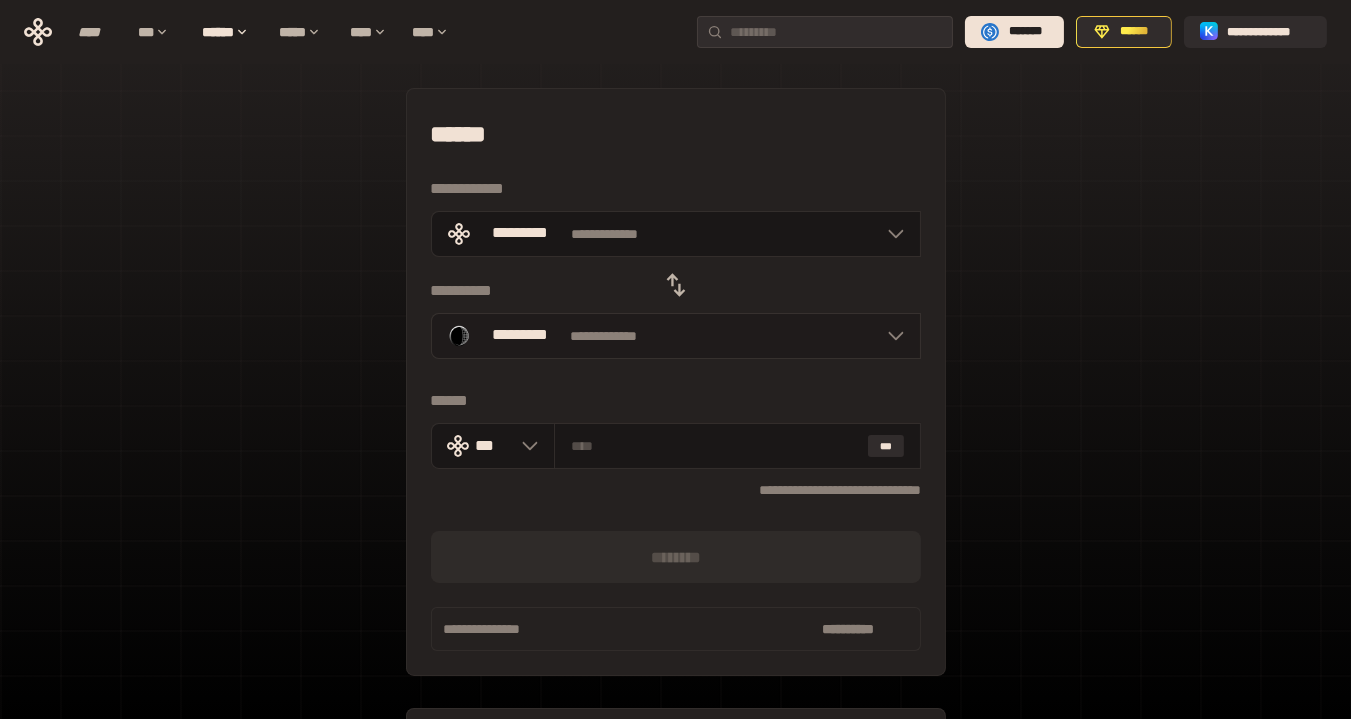 click on "*********" at bounding box center (520, 336) 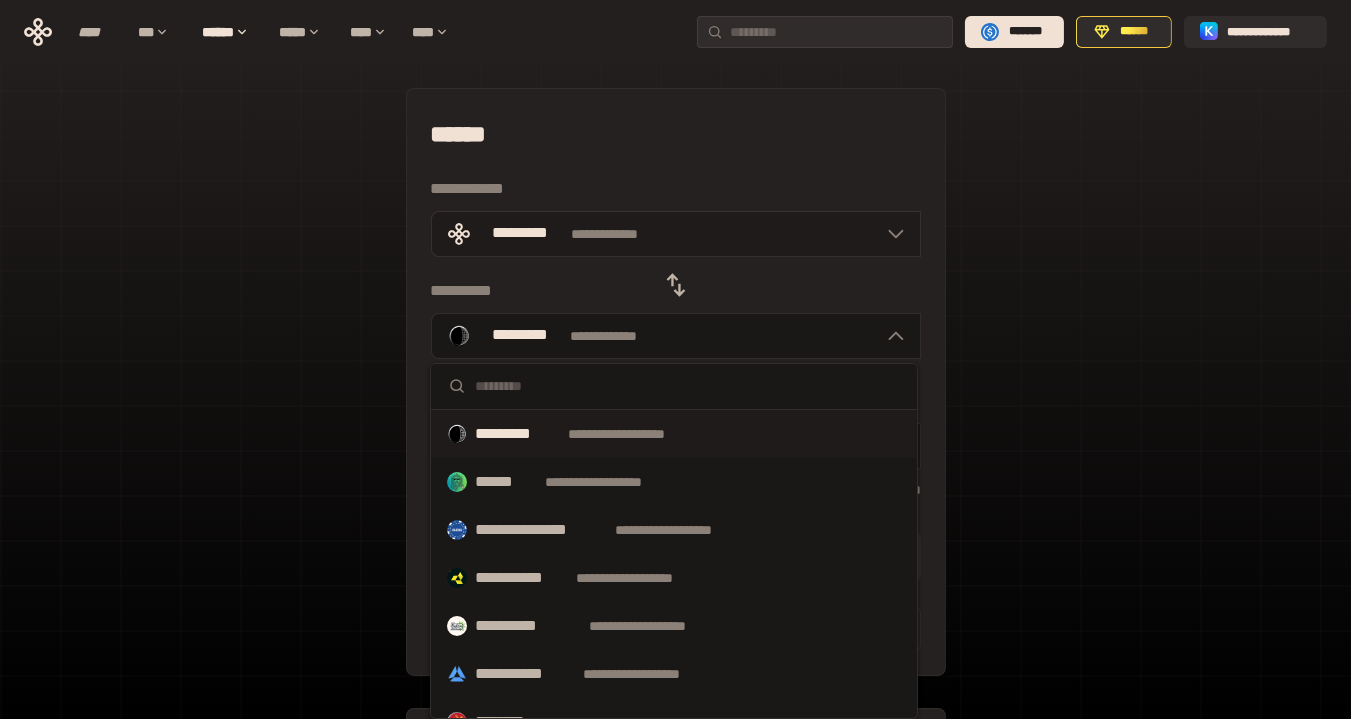 click on "**********" at bounding box center [676, 234] 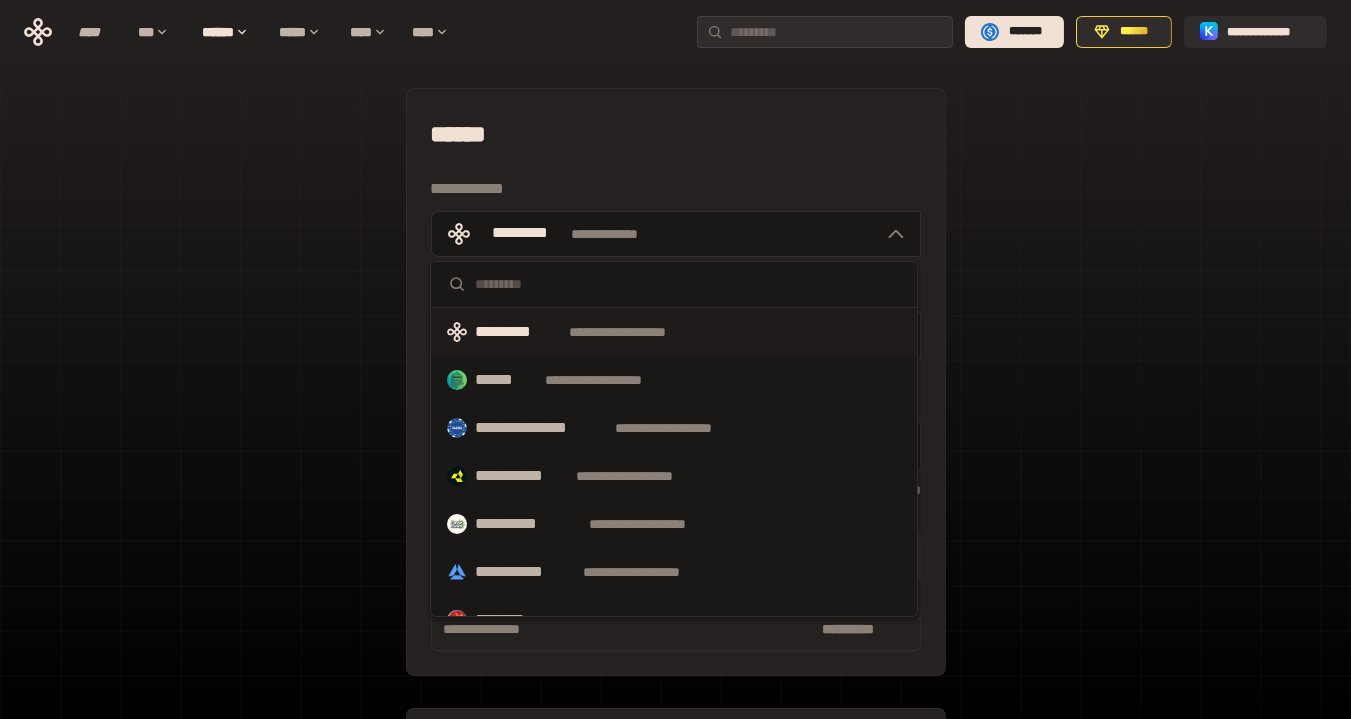 click on "******" at bounding box center (676, 134) 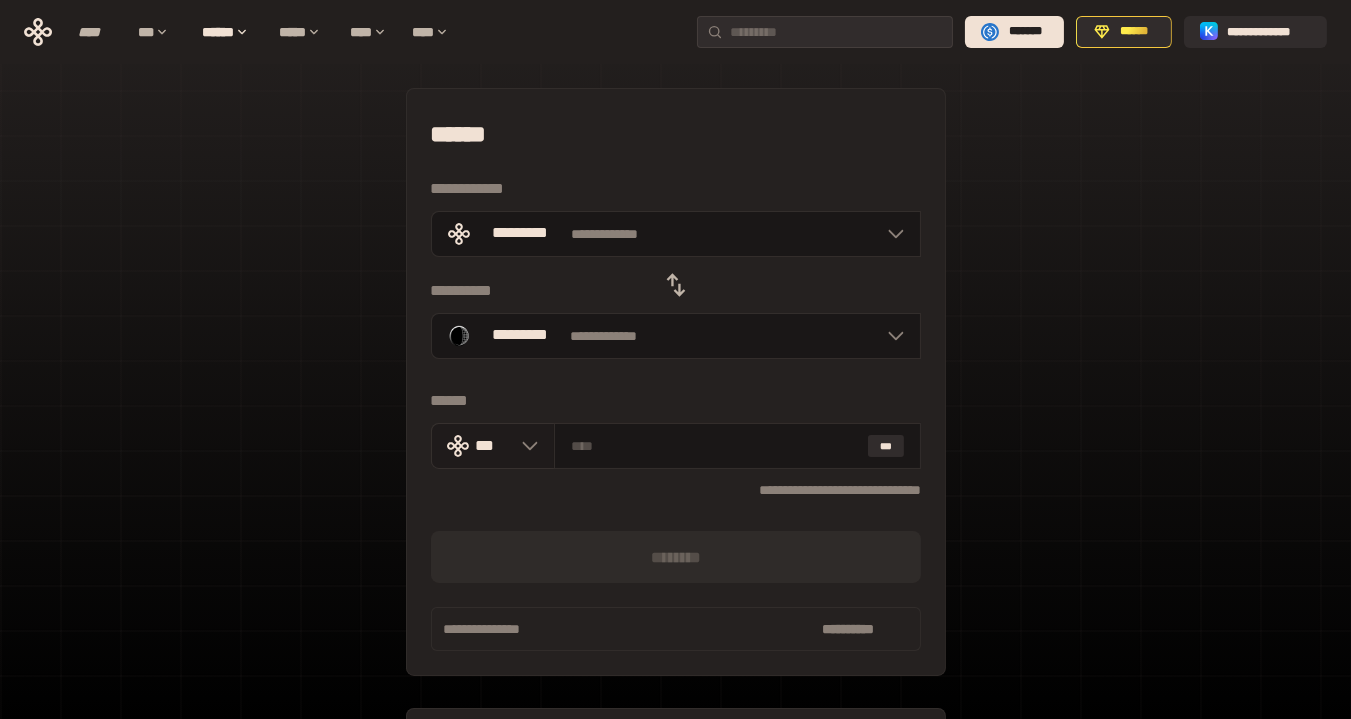click on "***" at bounding box center [493, 446] 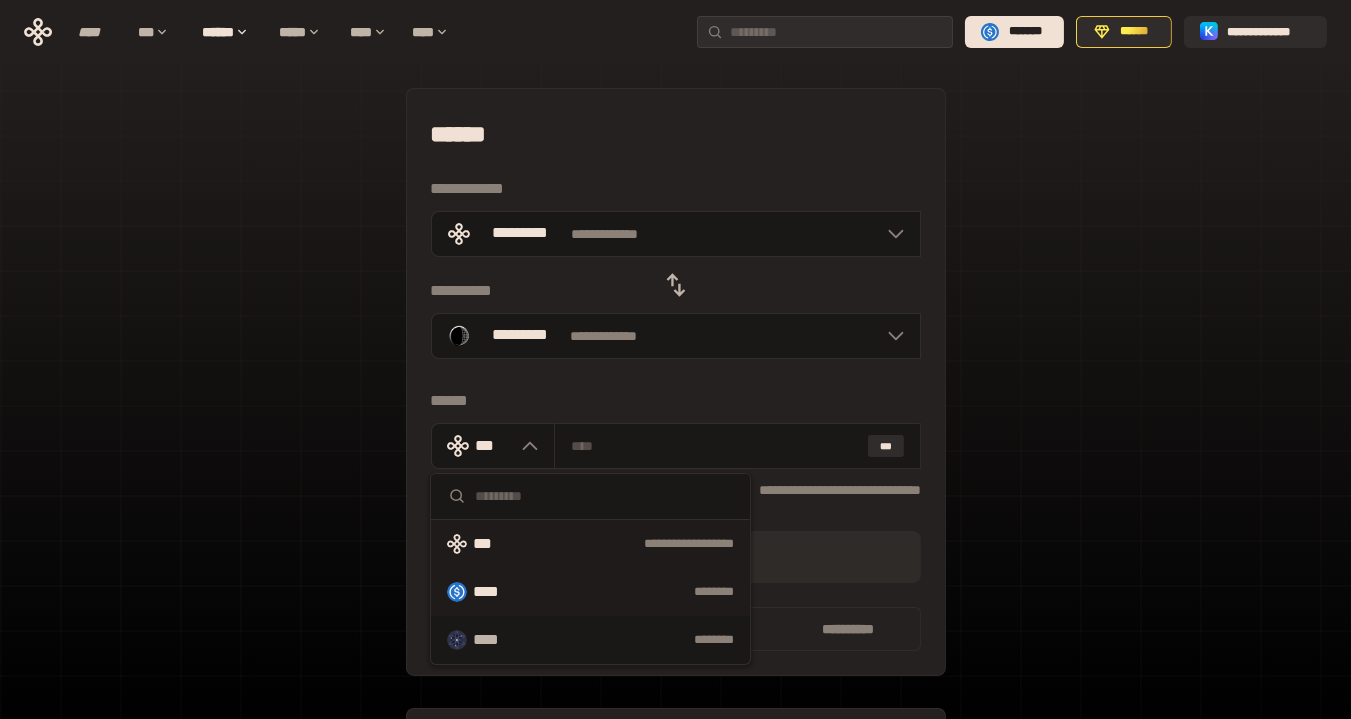 click on "****" at bounding box center (495, 592) 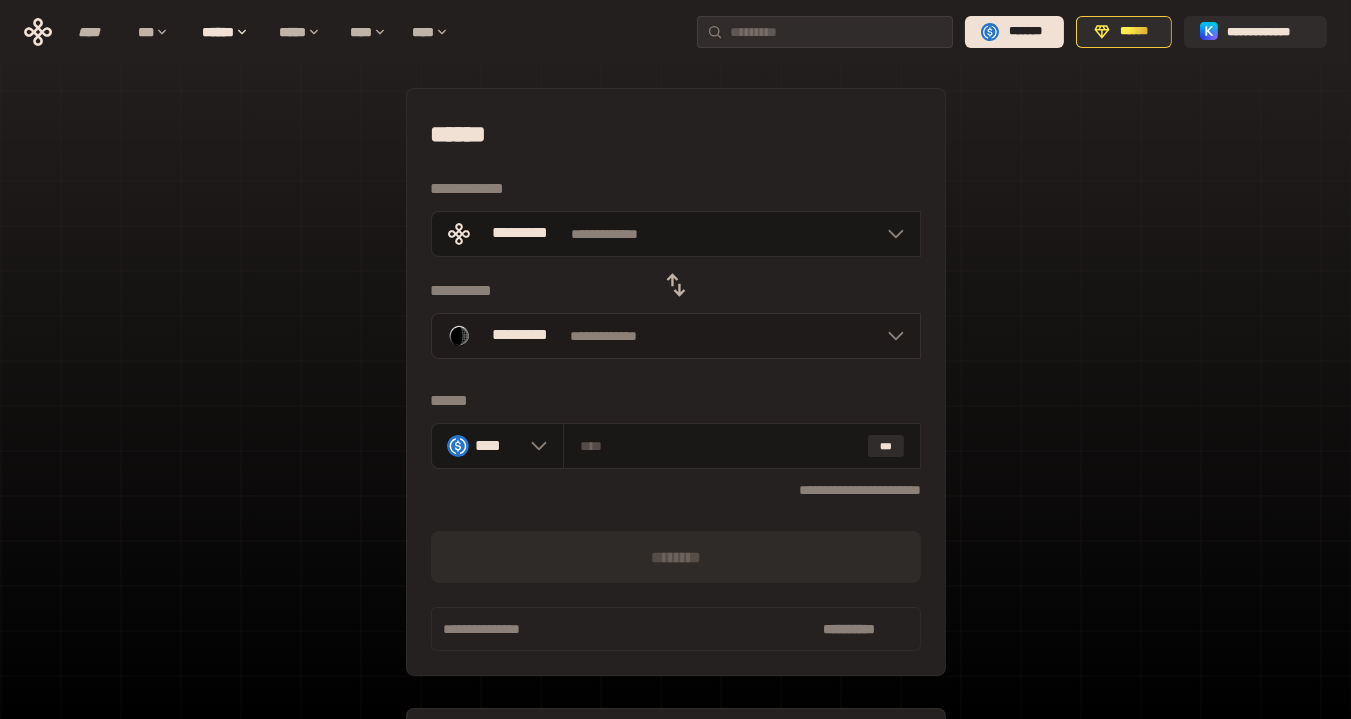 click on "*********" at bounding box center [520, 336] 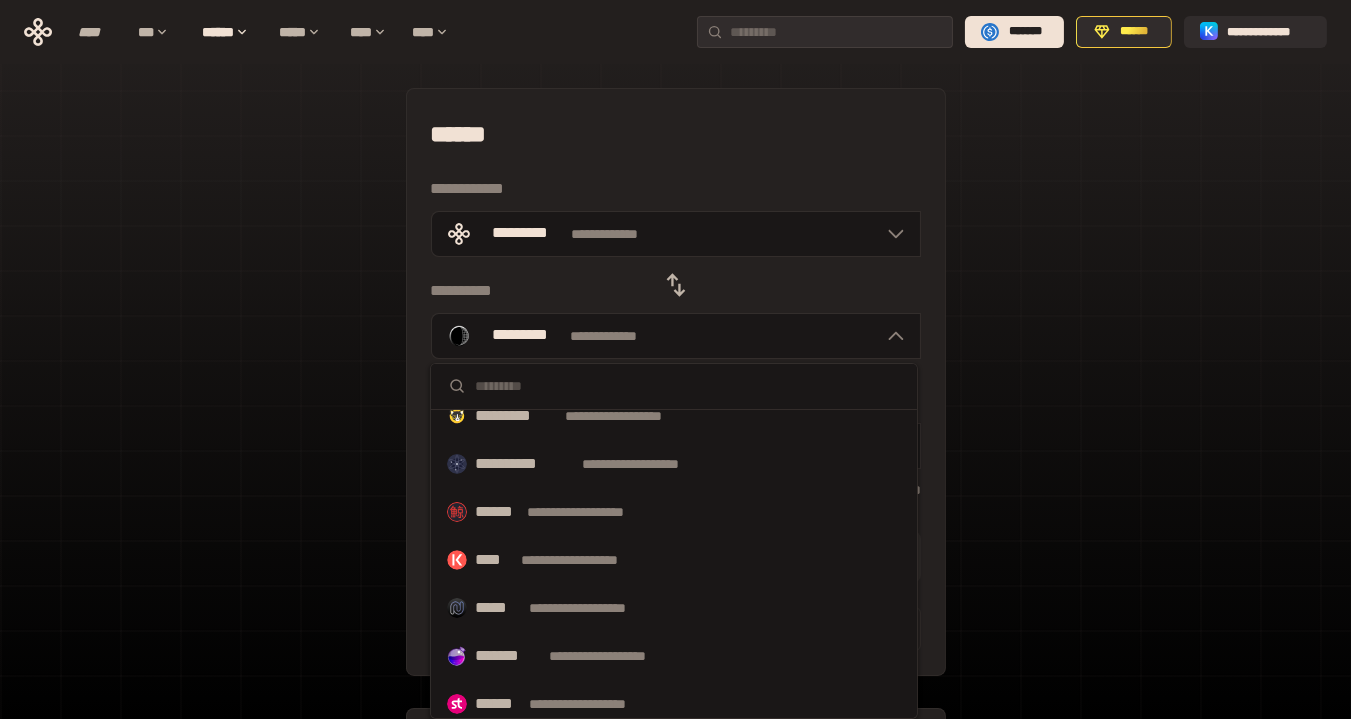 scroll, scrollTop: 603, scrollLeft: 0, axis: vertical 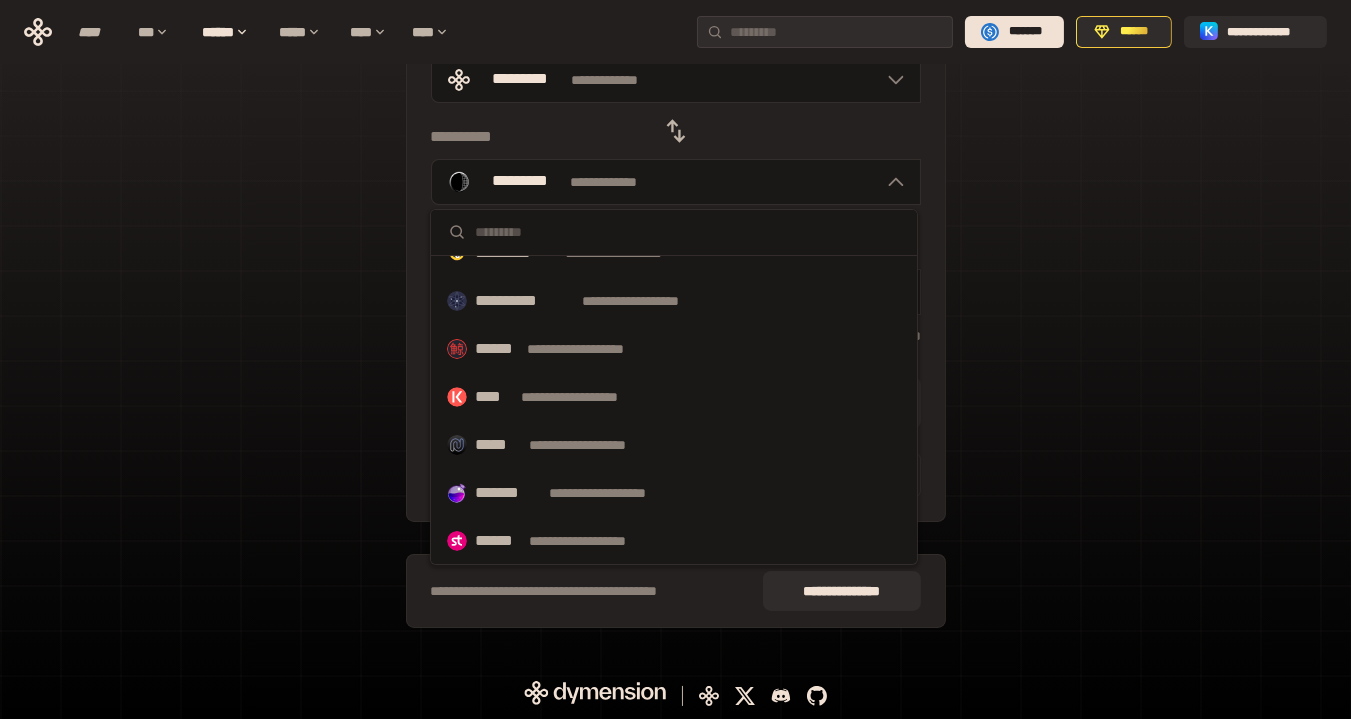 click on "[FIRST] [LAST] [STREET] [CITY], [STATE] [POSTAL_CODE] [COUNTRY] [PHONE] [EMAIL] [CREDIT_CARD] [EXPIRY_DATE] [CVV] [CARD_TYPE] [NAME_ON_CARD] [BILLING_ADDRESS] [CITY] [STATE] [POSTAL_CODE] [COUNTRY] [PHONE] [EMAIL] [BIRTH_DATE] [AGE] [OCCUPATION] [EMPLOYER] [JOB_TITLE] [NATIONALITY] [PASSPORT_NUMBER] [DRIVER_LICENSE] [SSN] [ACCOUNT_NUMBER] [USERNAME] [PASSWORD] [SECURITY_QUESTION] [SECURITY_ANSWER]" at bounding box center [675, 291] 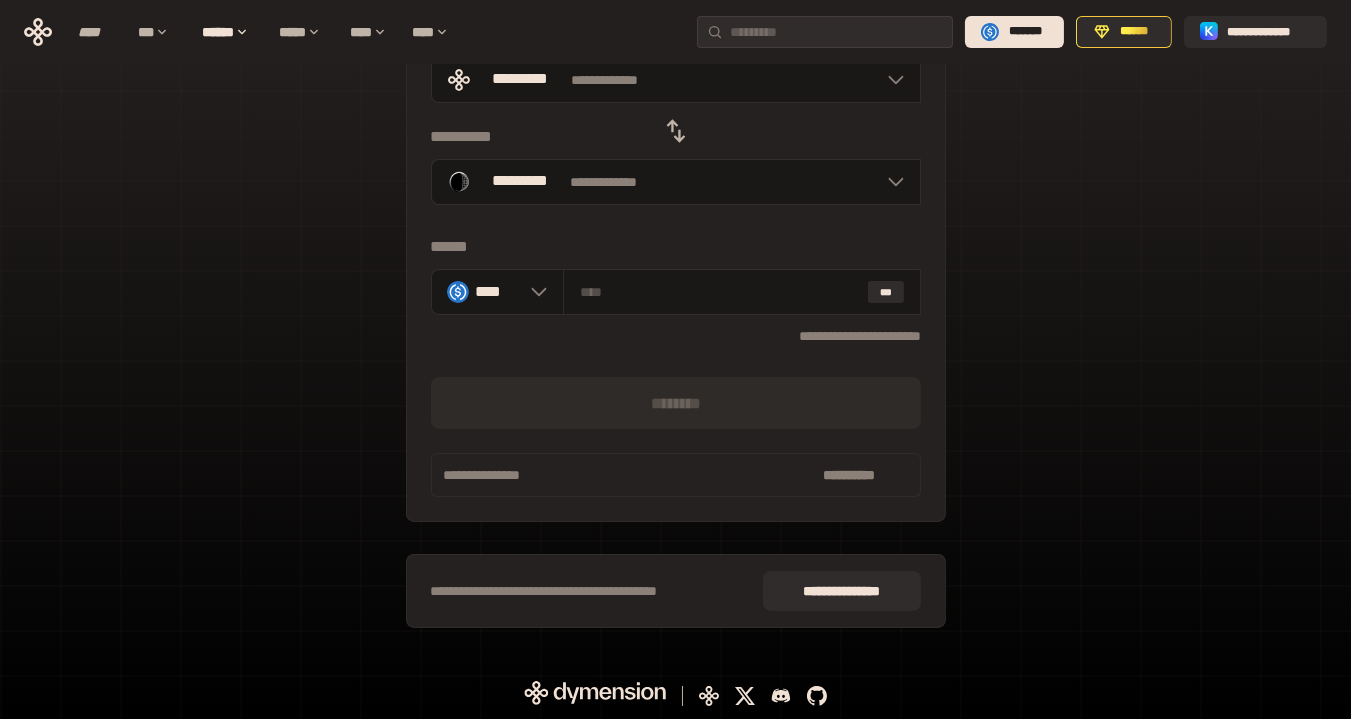 scroll, scrollTop: 0, scrollLeft: 0, axis: both 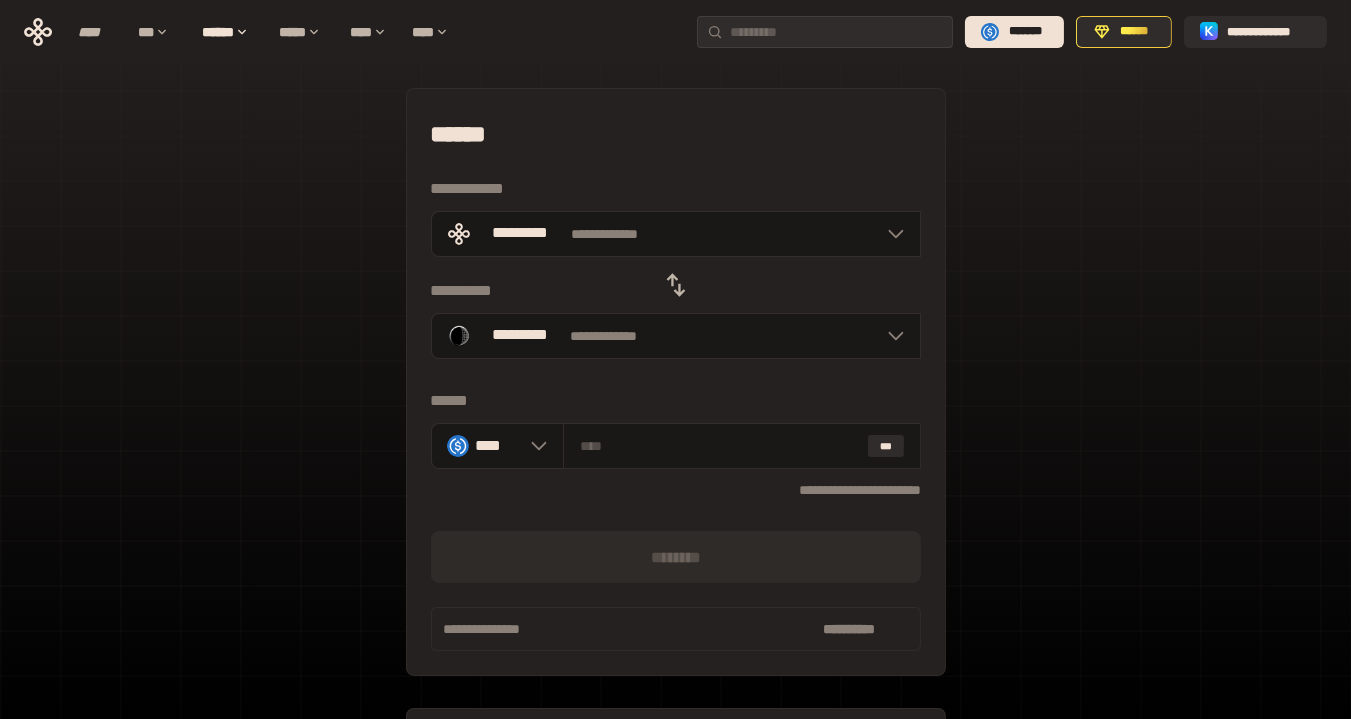 click 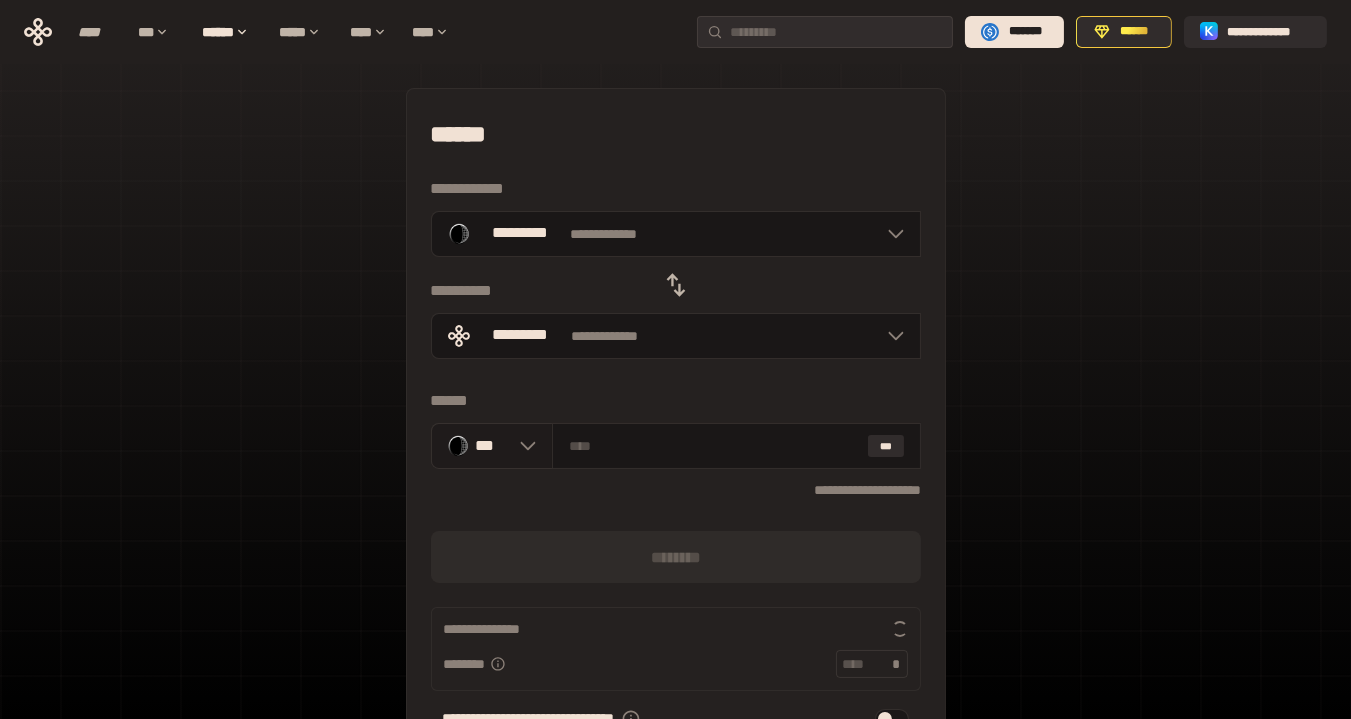 click at bounding box center [523, 446] 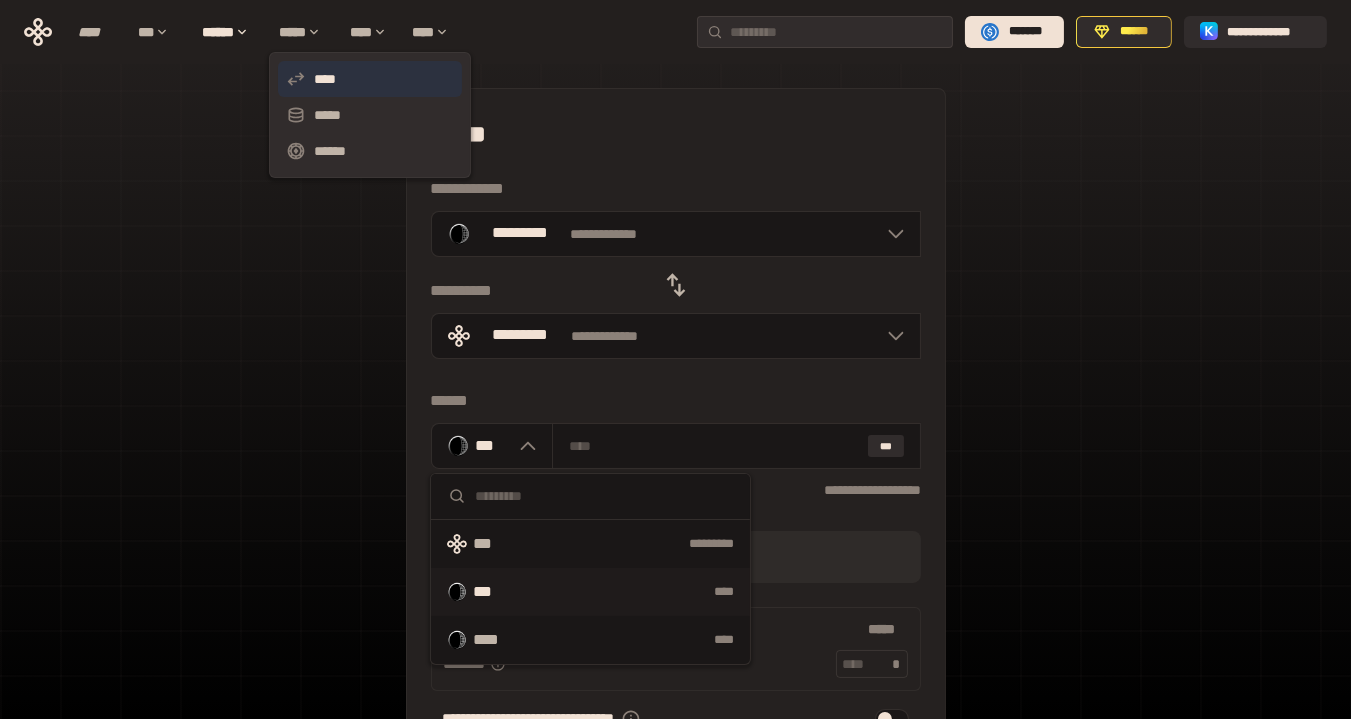 click on "****" at bounding box center [370, 79] 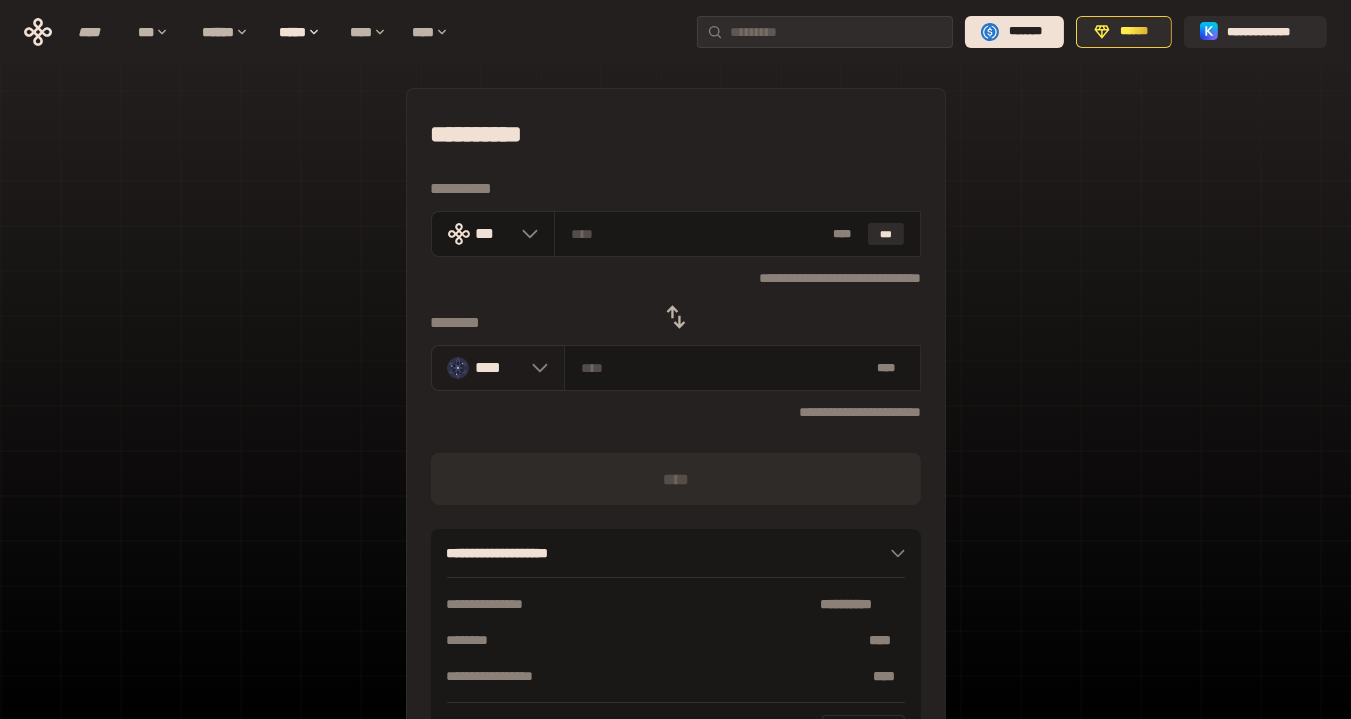 click on "****" at bounding box center (498, 368) 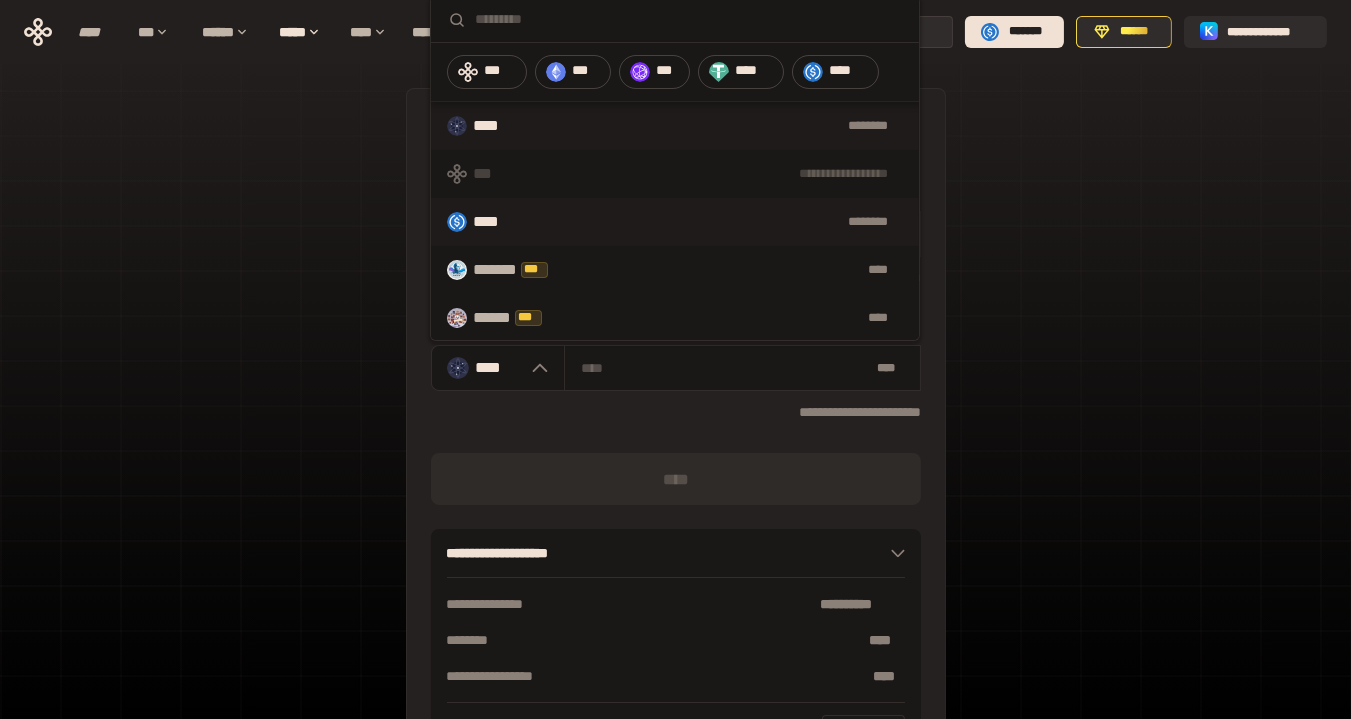 click on "********" at bounding box center [716, 222] 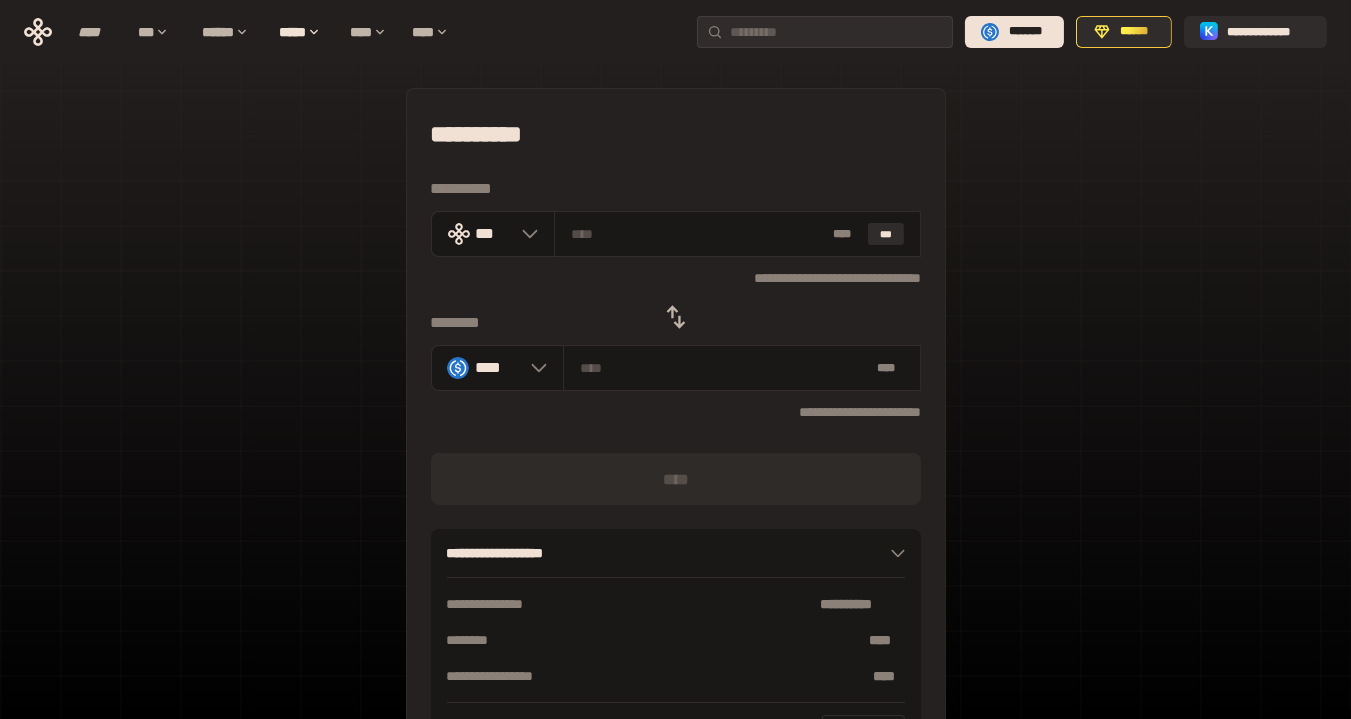 click 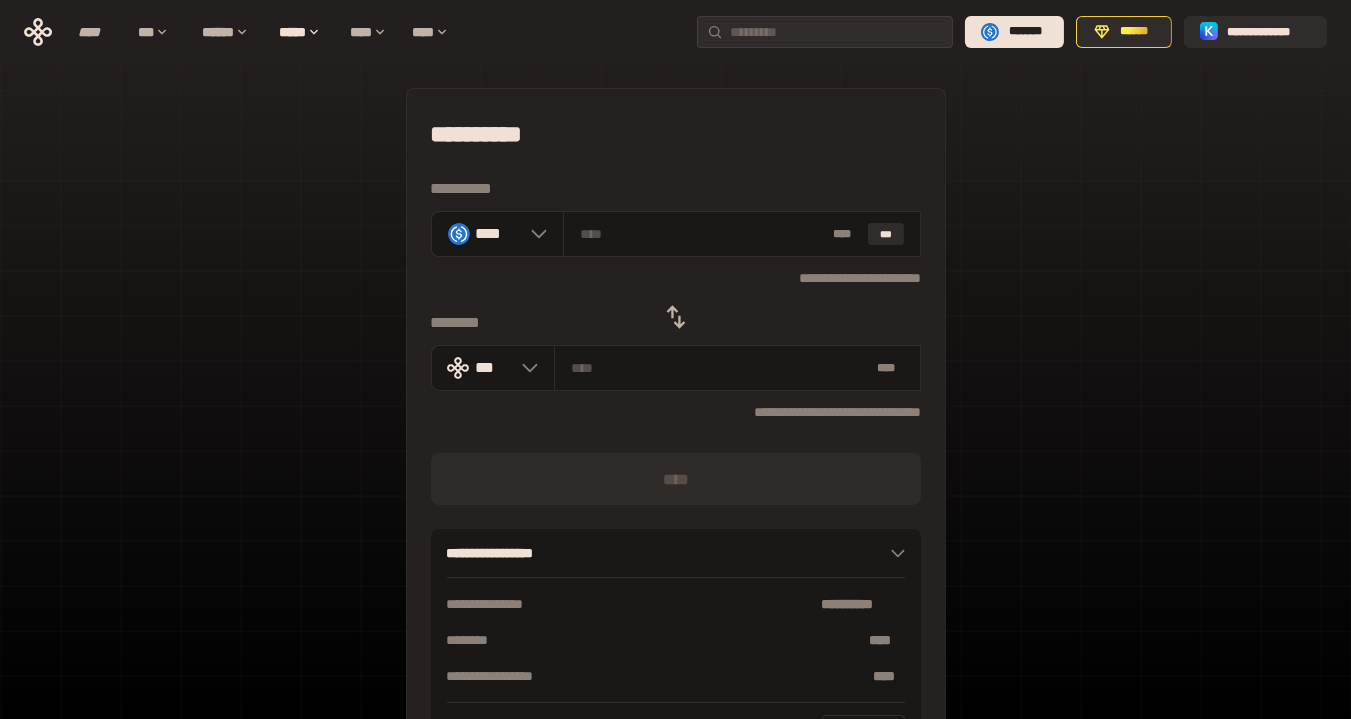 click 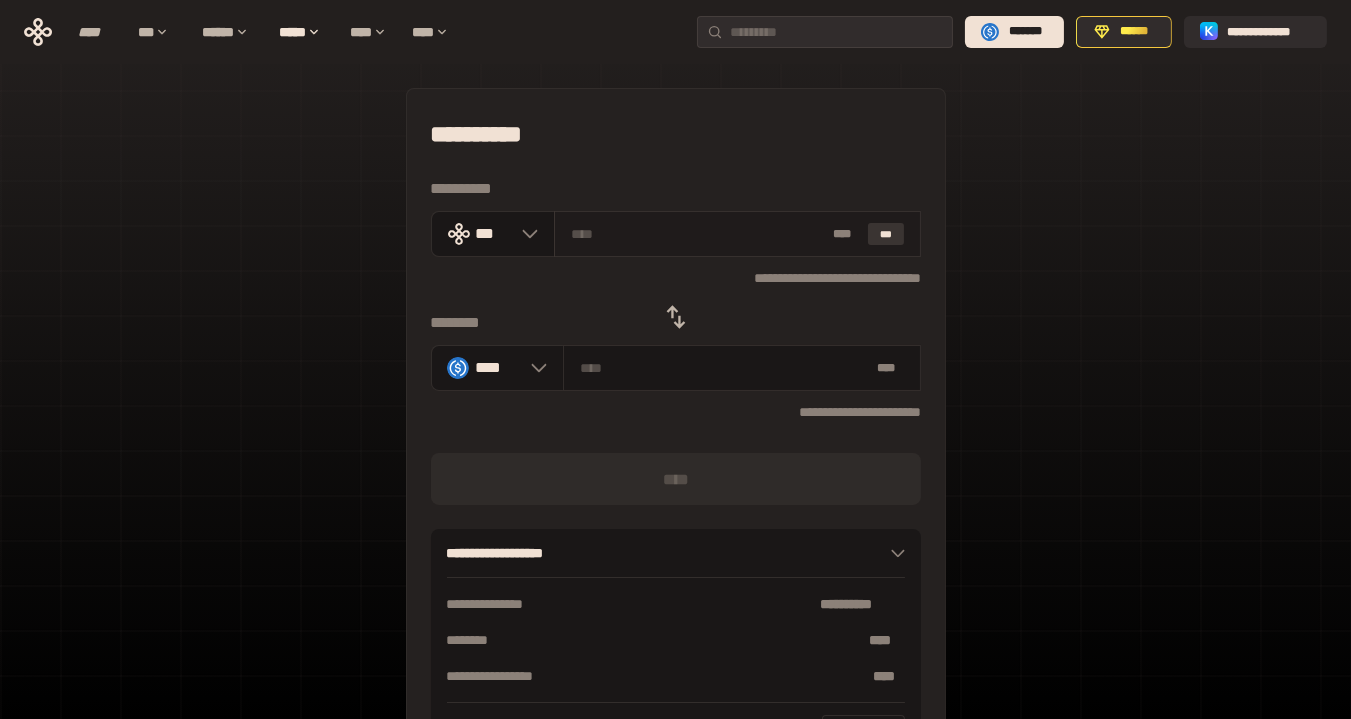 click on "***" at bounding box center [886, 234] 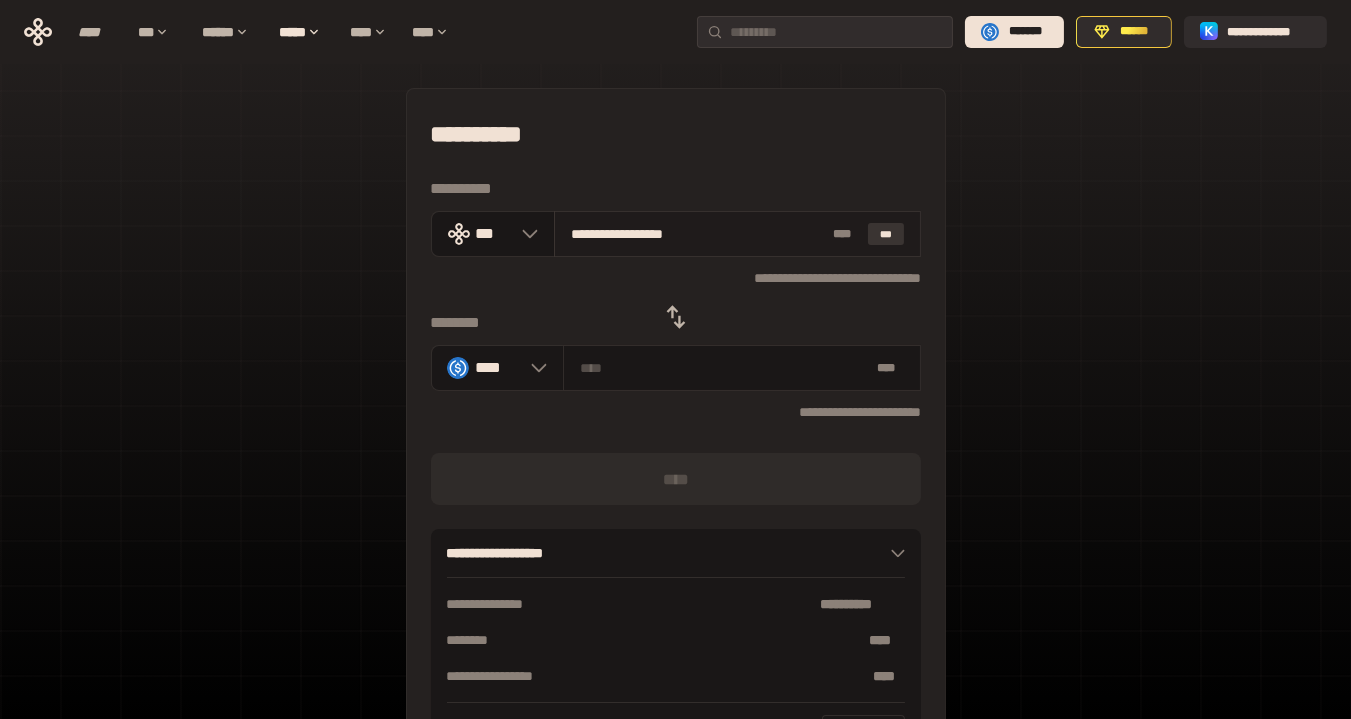 type on "********" 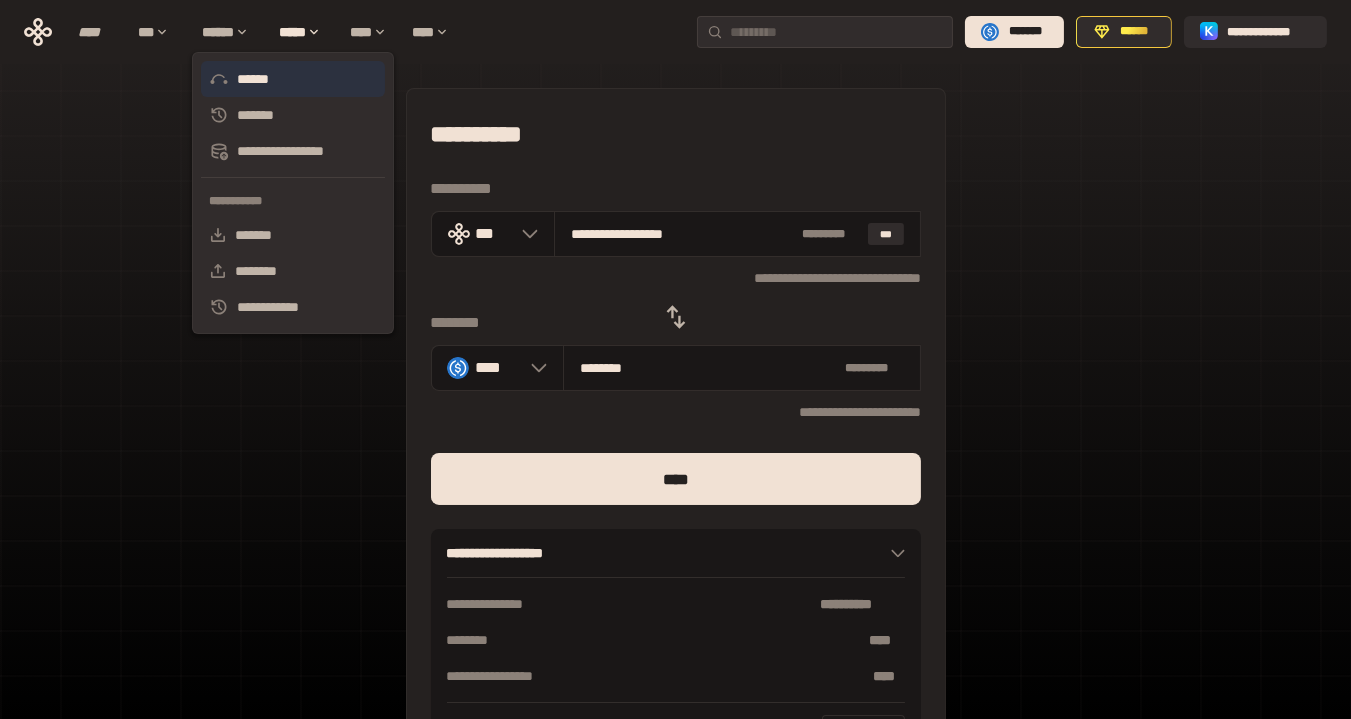 click on "******" at bounding box center [293, 79] 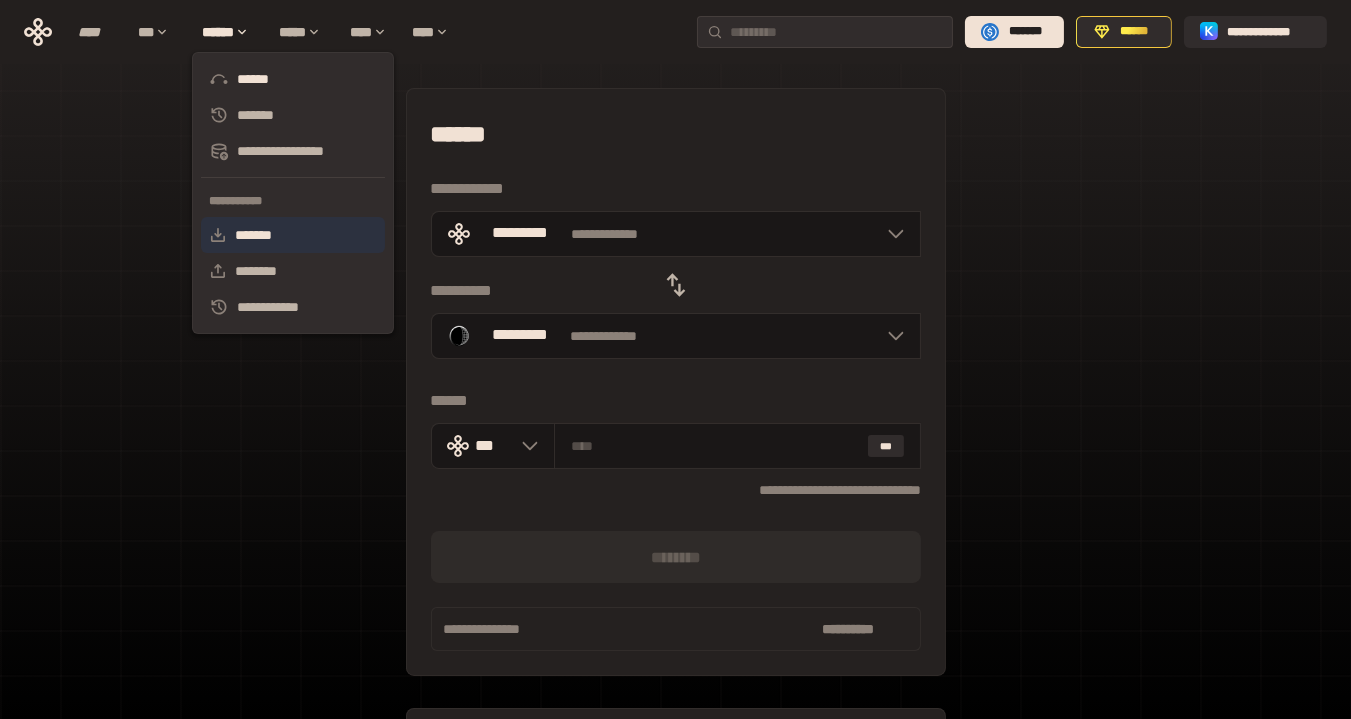 click on "*******" at bounding box center [293, 235] 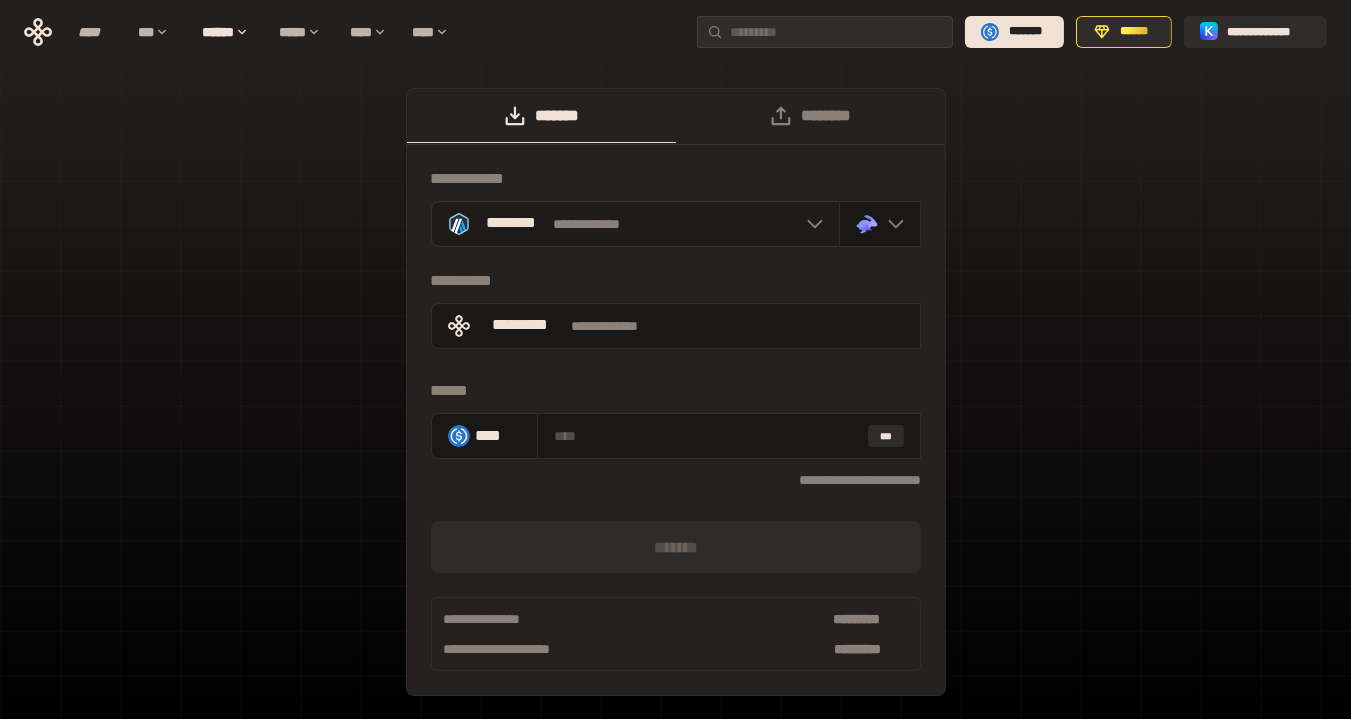 click on "**********" at bounding box center [635, 224] 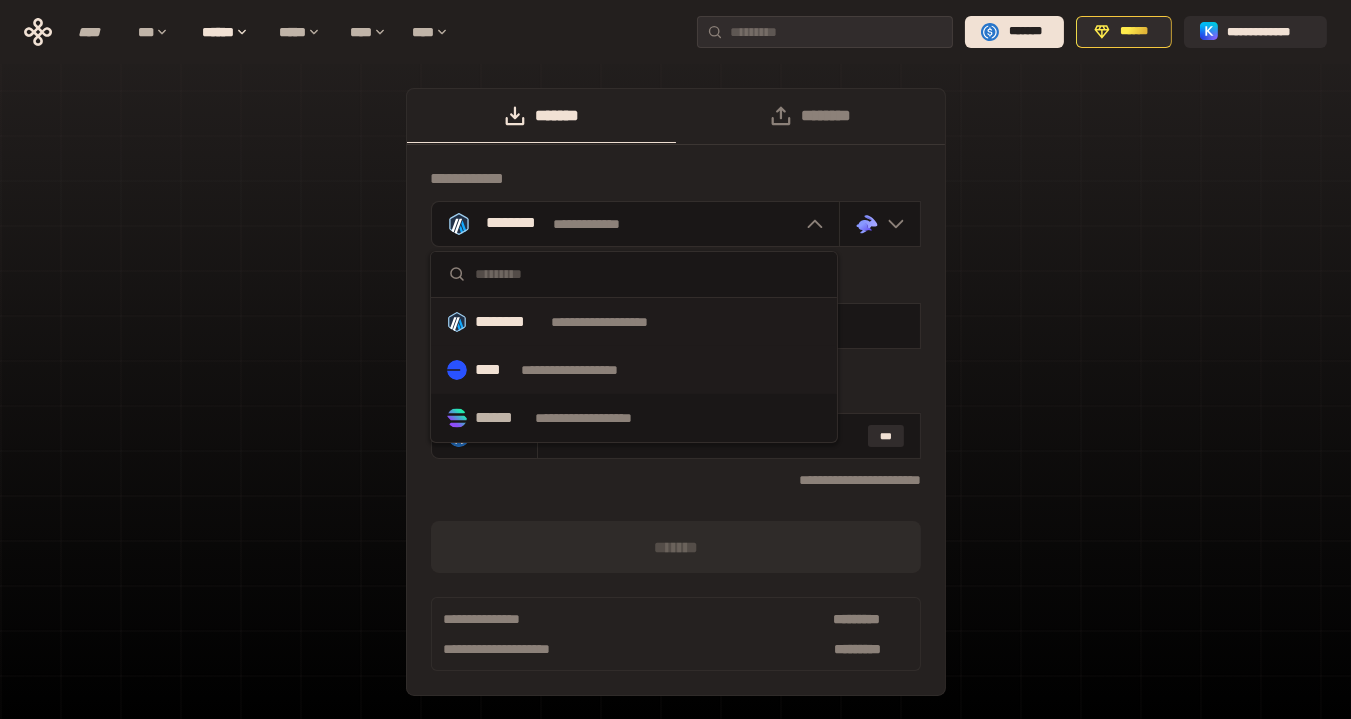 click on "**********" at bounding box center [588, 370] 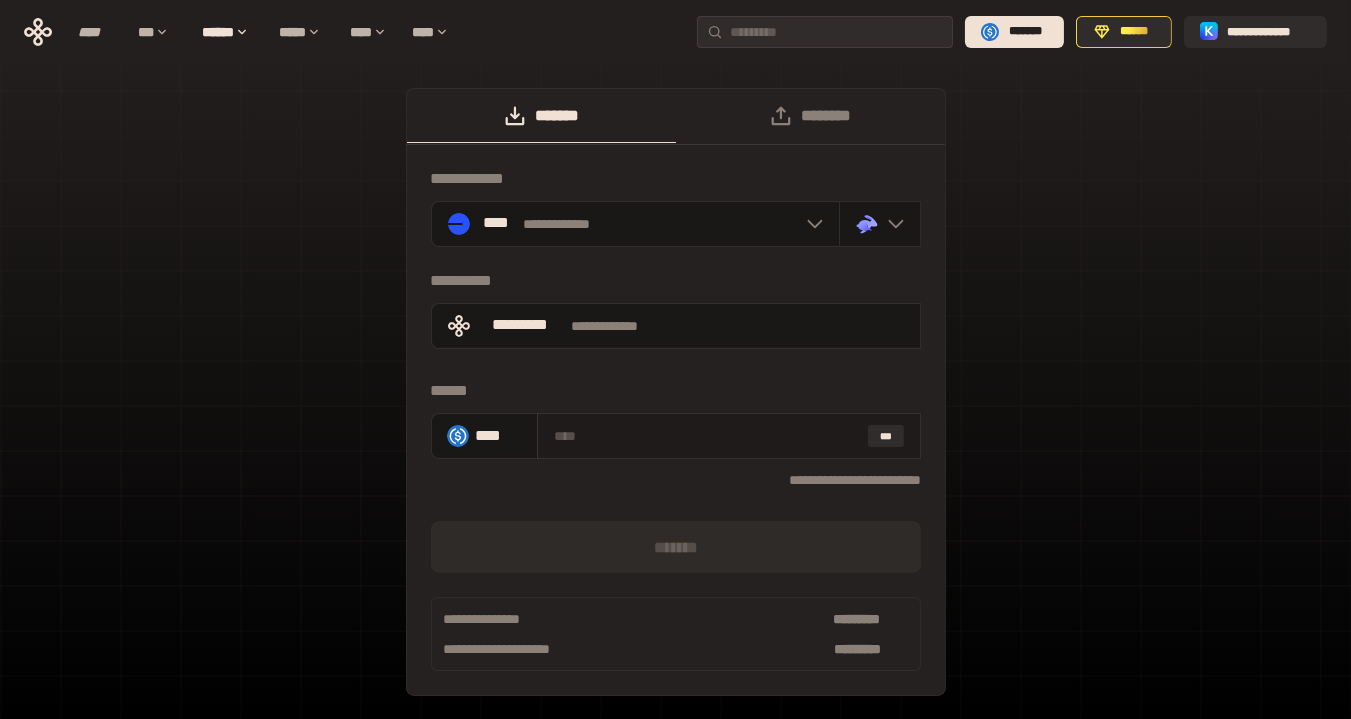 click at bounding box center (707, 436) 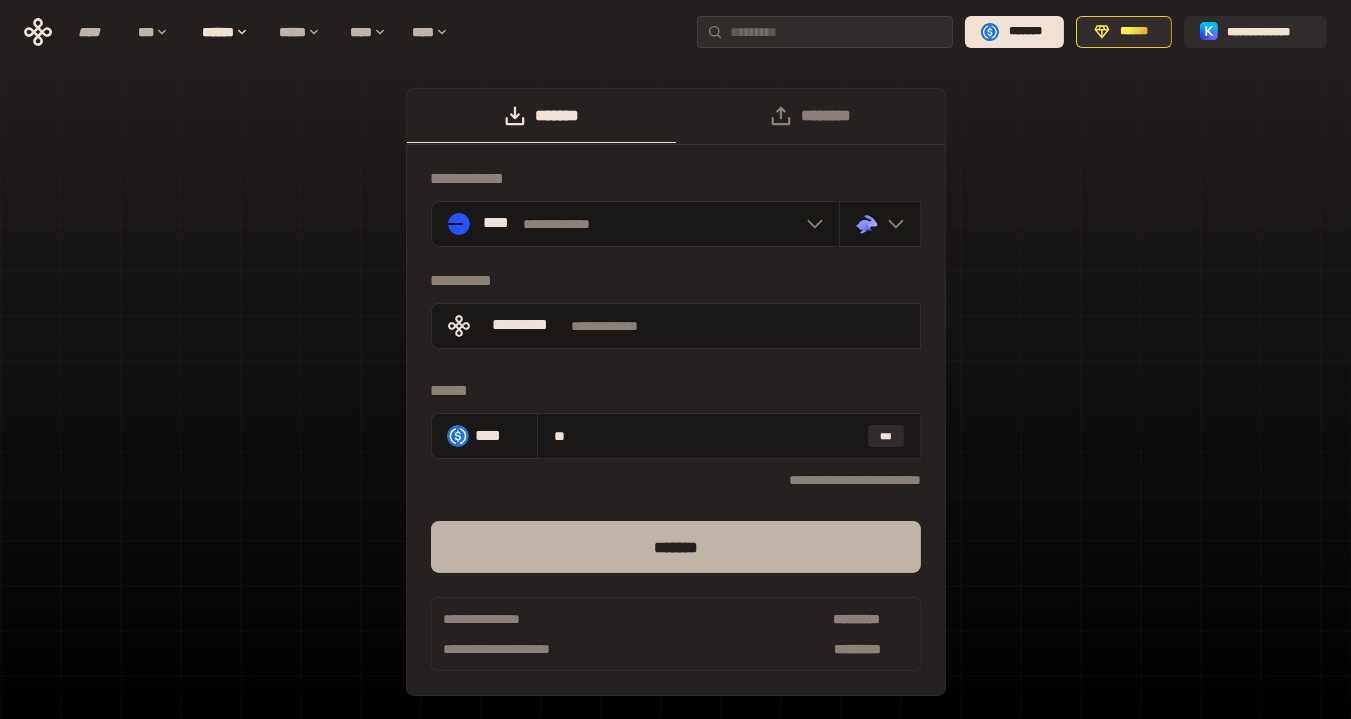 type on "**" 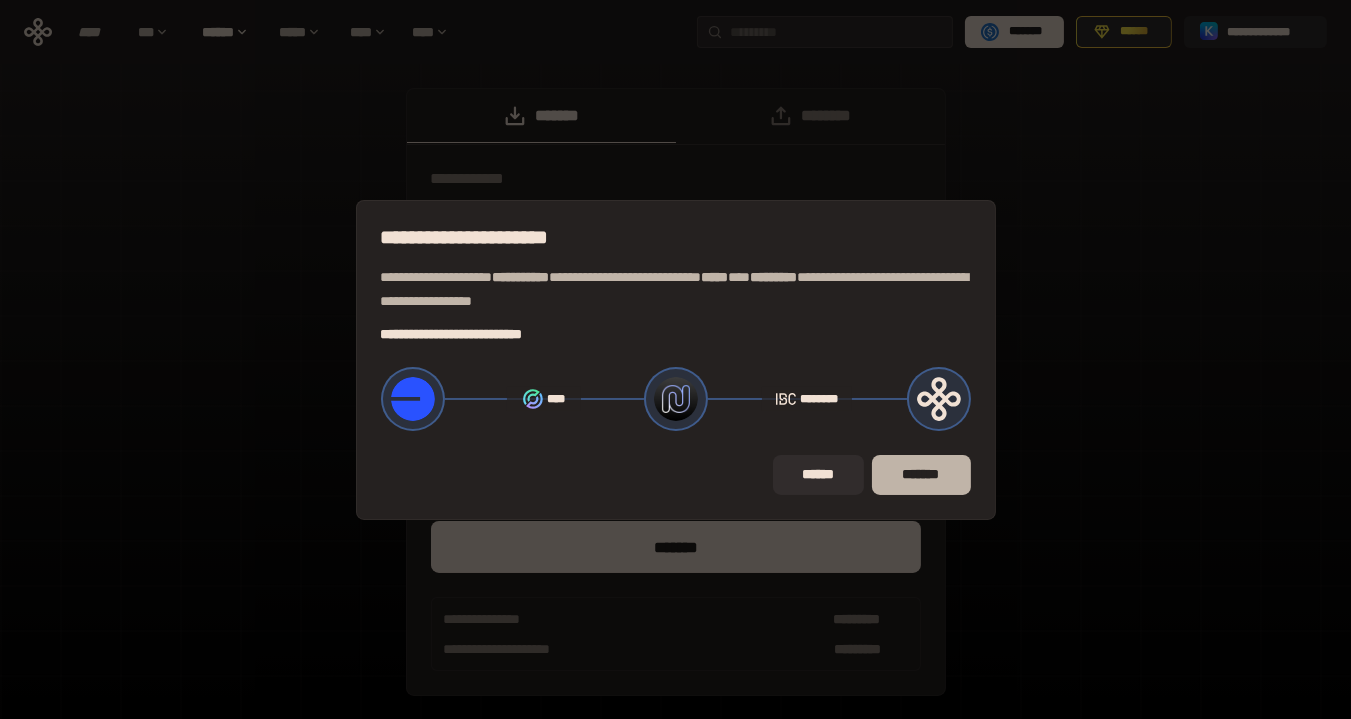 click on "*******" at bounding box center (921, 475) 